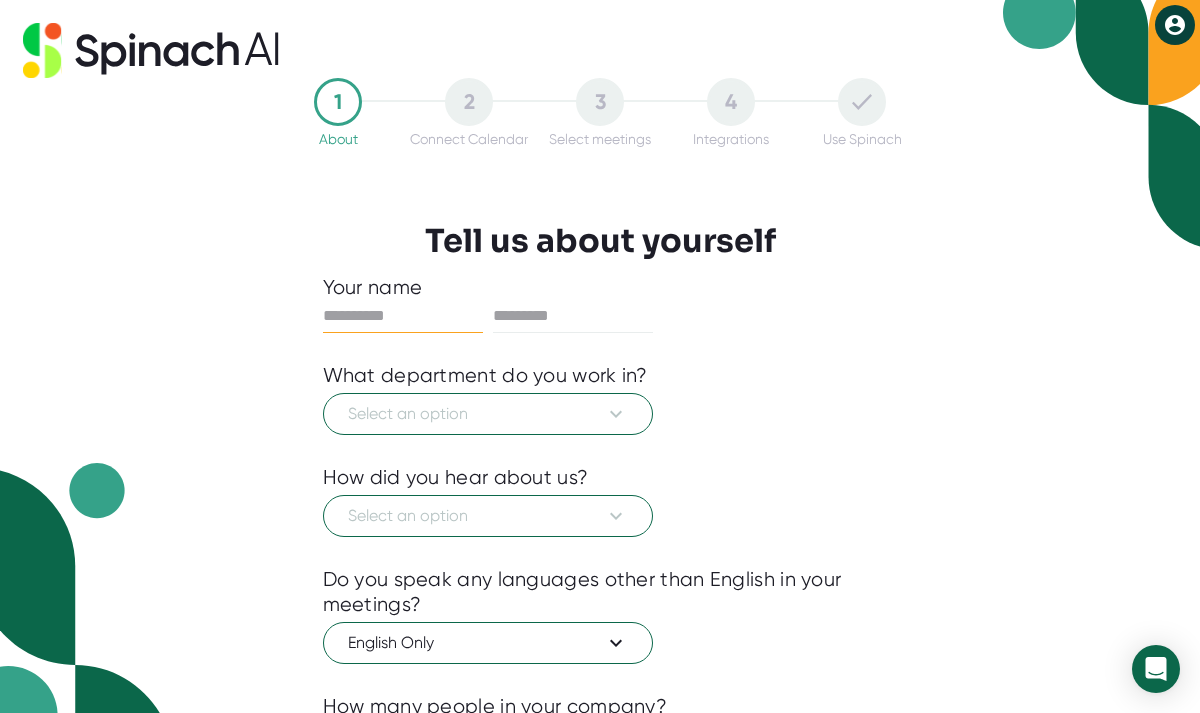 scroll, scrollTop: 0, scrollLeft: 0, axis: both 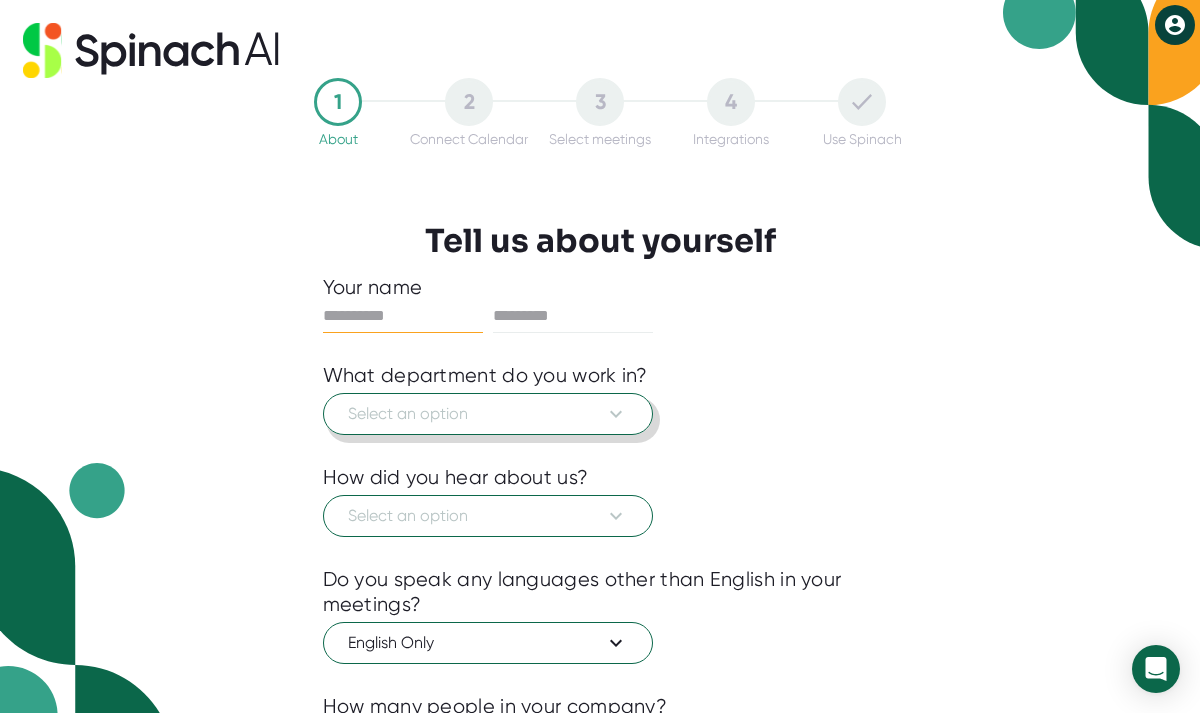 click on "Select an option" at bounding box center [488, 414] 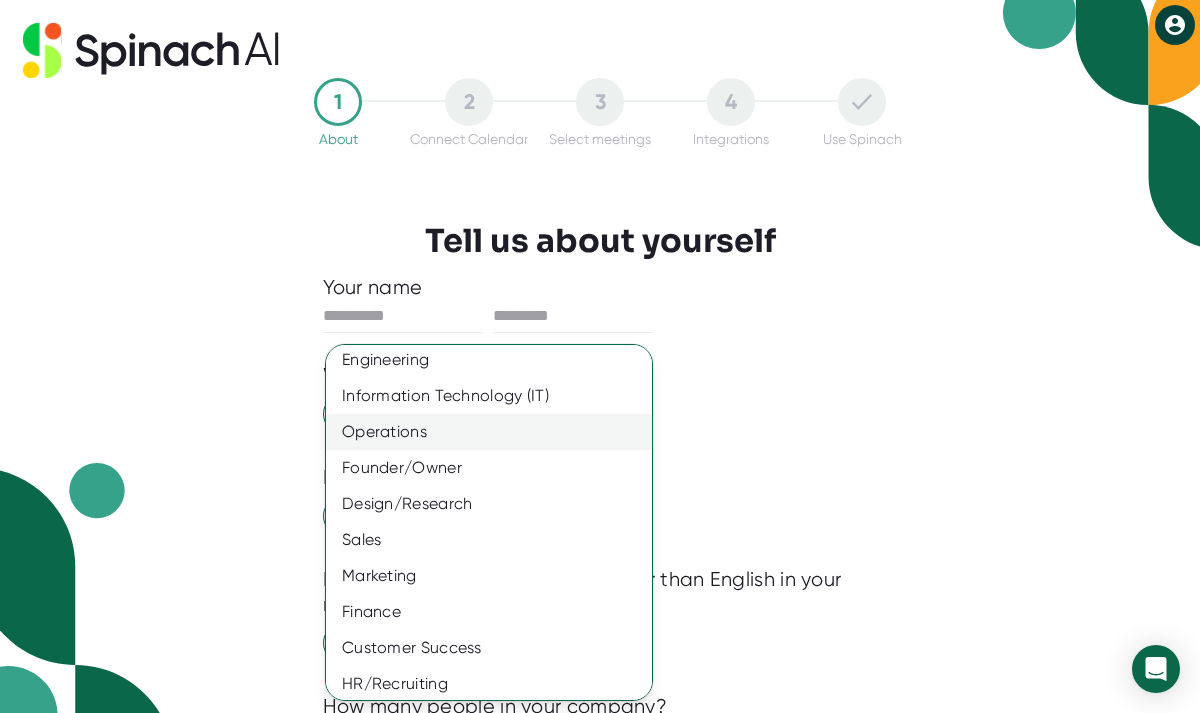 scroll, scrollTop: 50, scrollLeft: 0, axis: vertical 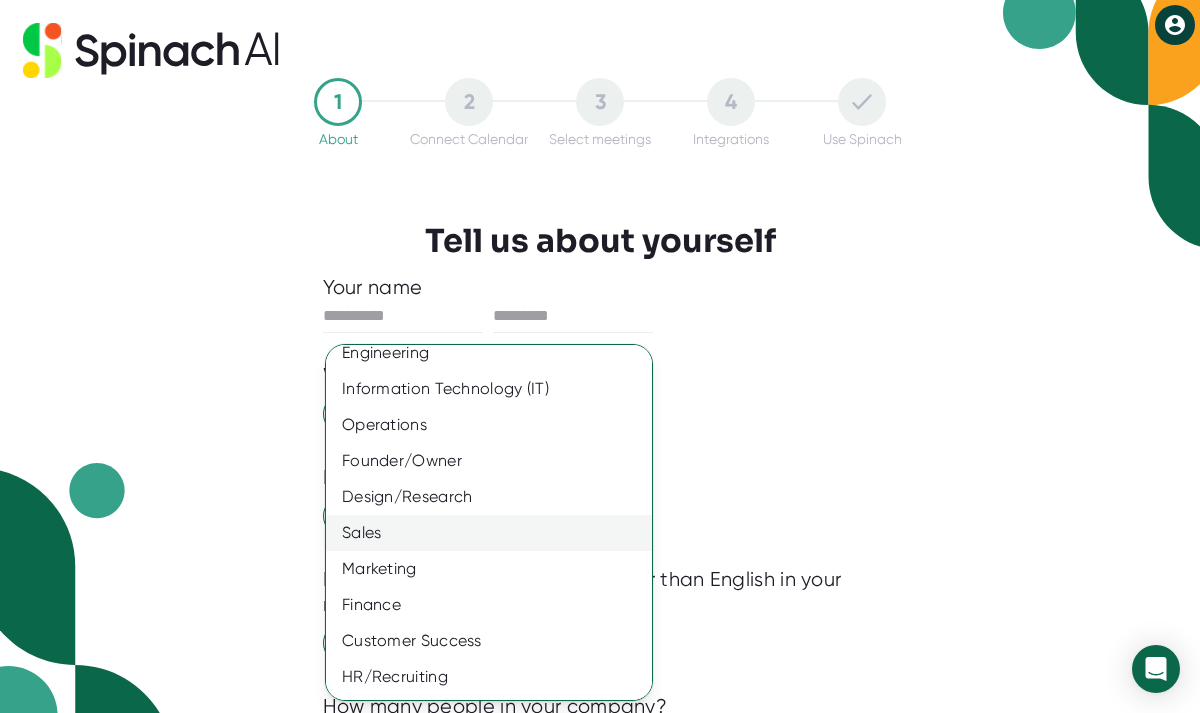 click on "Sales" at bounding box center [489, 533] 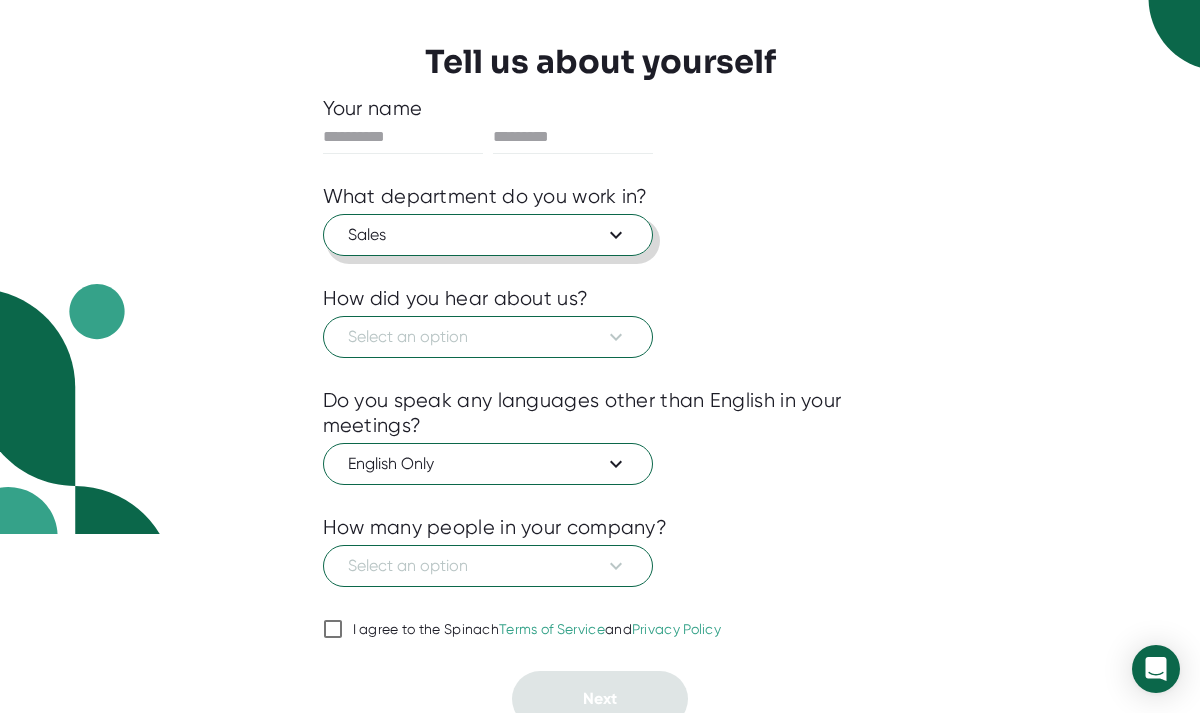 scroll, scrollTop: 194, scrollLeft: 0, axis: vertical 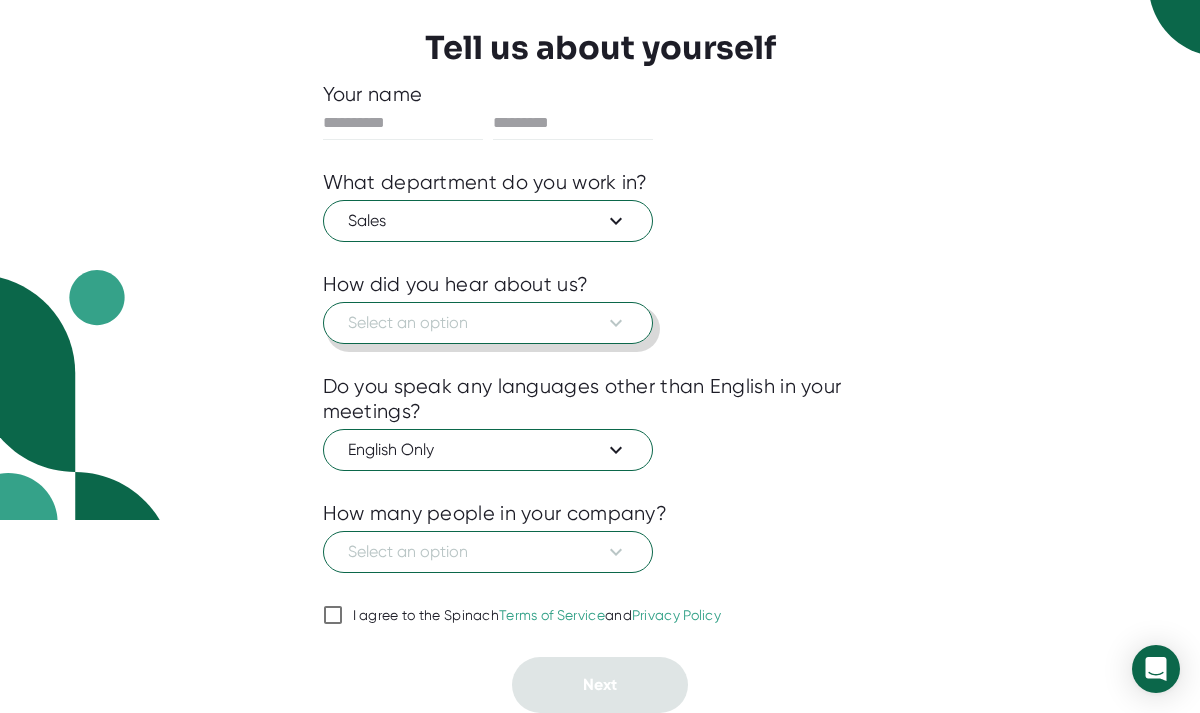 click on "Select an option" at bounding box center [488, 323] 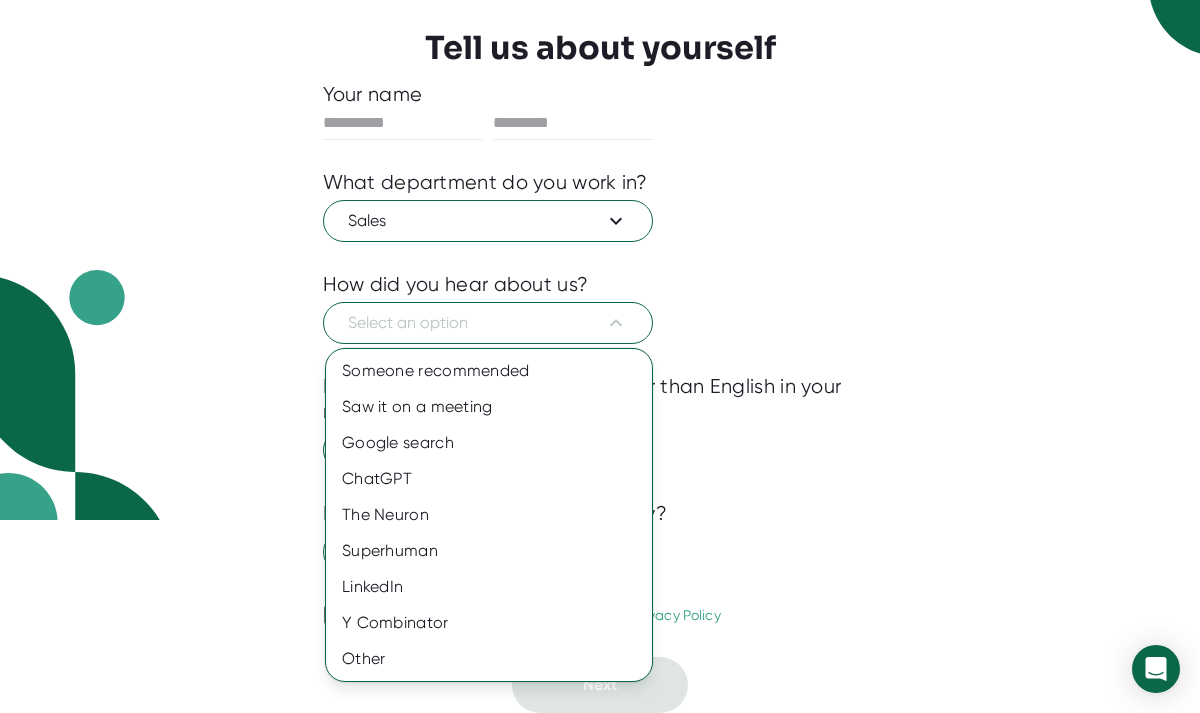 click at bounding box center (600, 356) 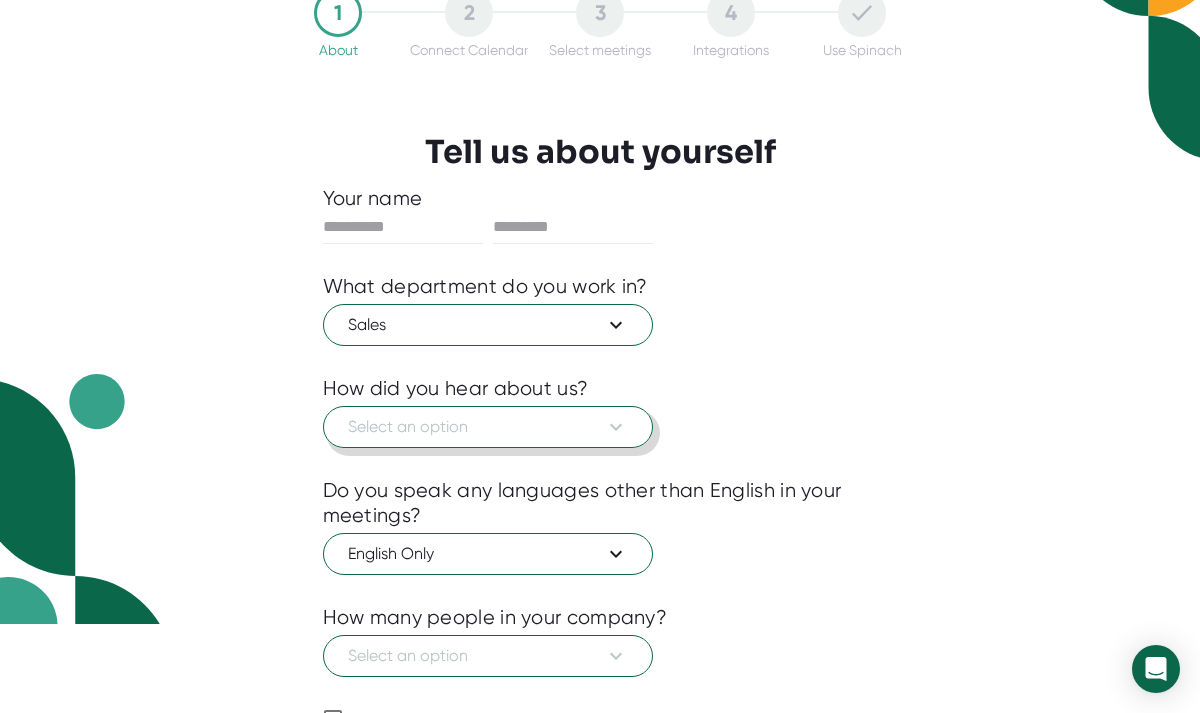 scroll, scrollTop: 0, scrollLeft: 0, axis: both 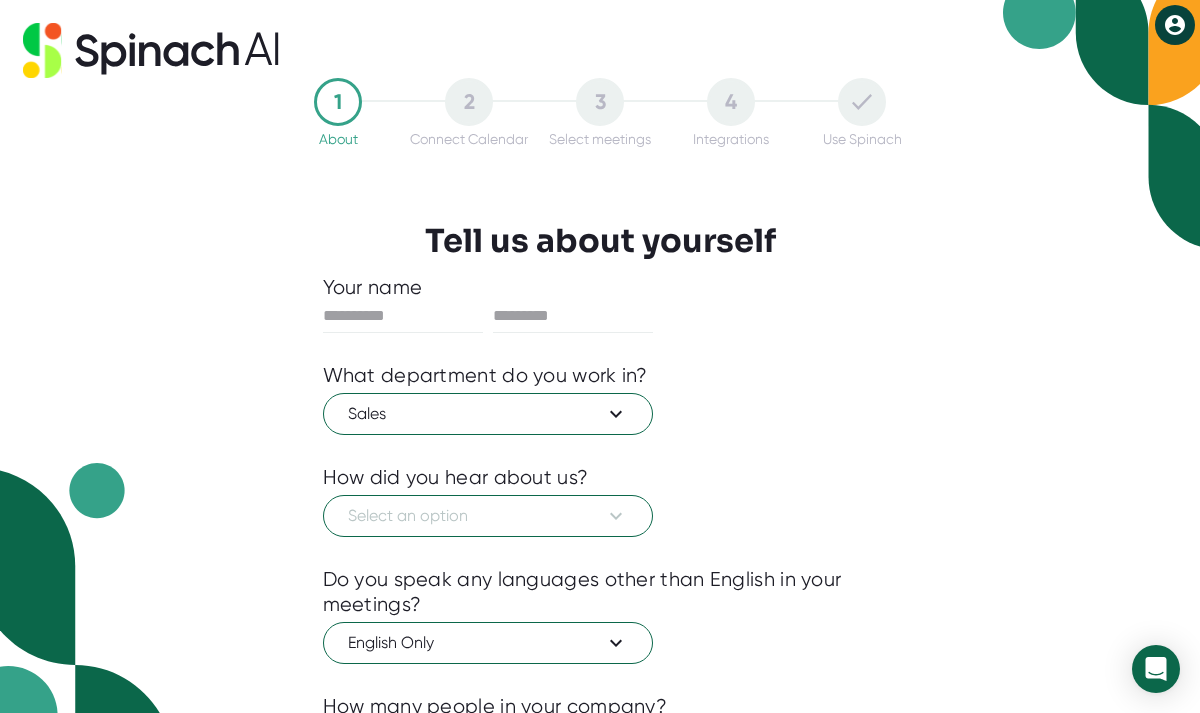 click 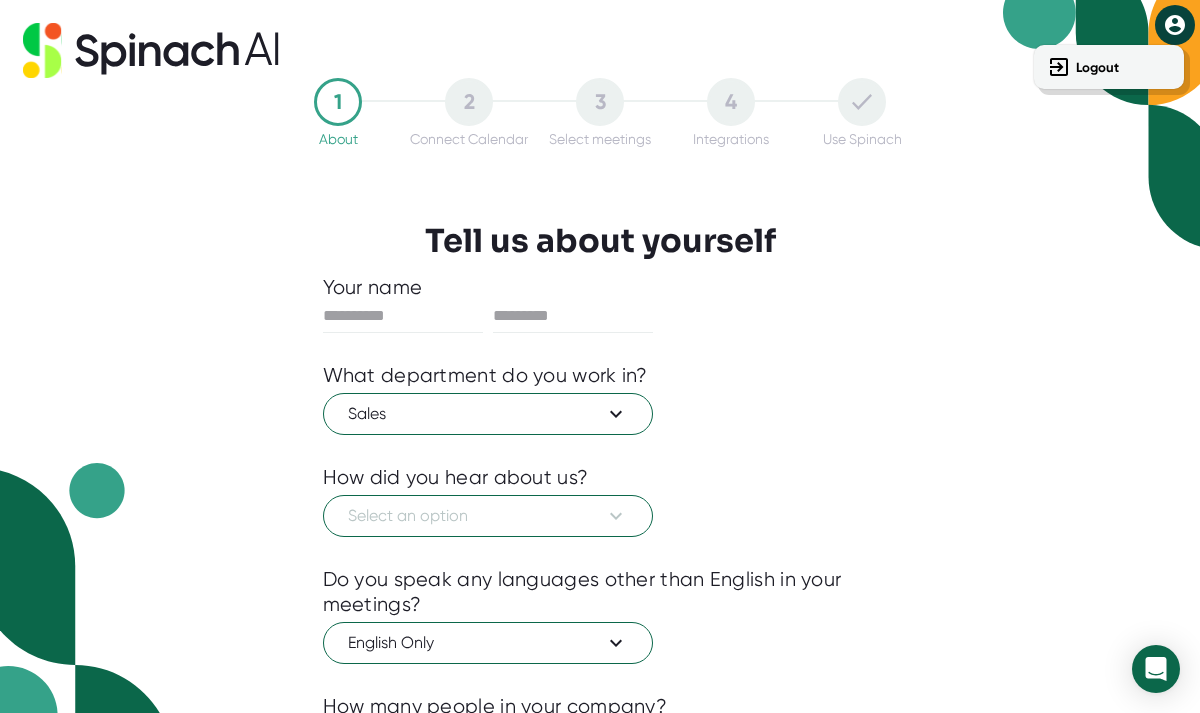 click at bounding box center [600, 356] 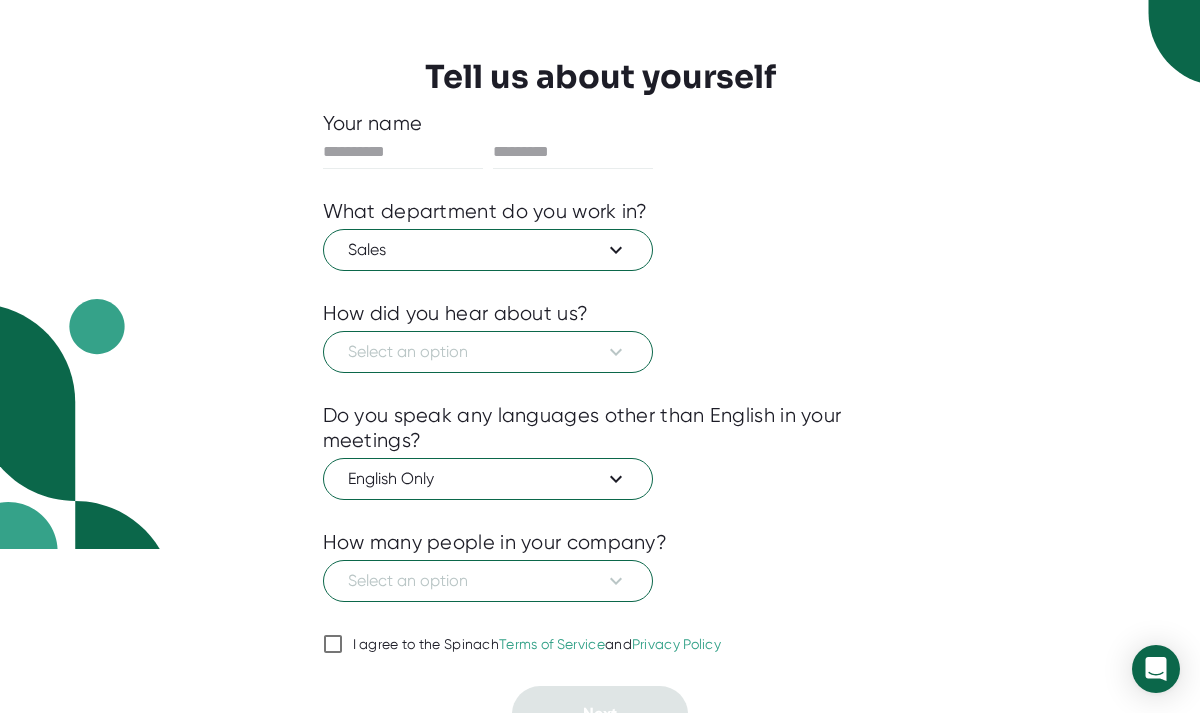 scroll, scrollTop: 188, scrollLeft: 0, axis: vertical 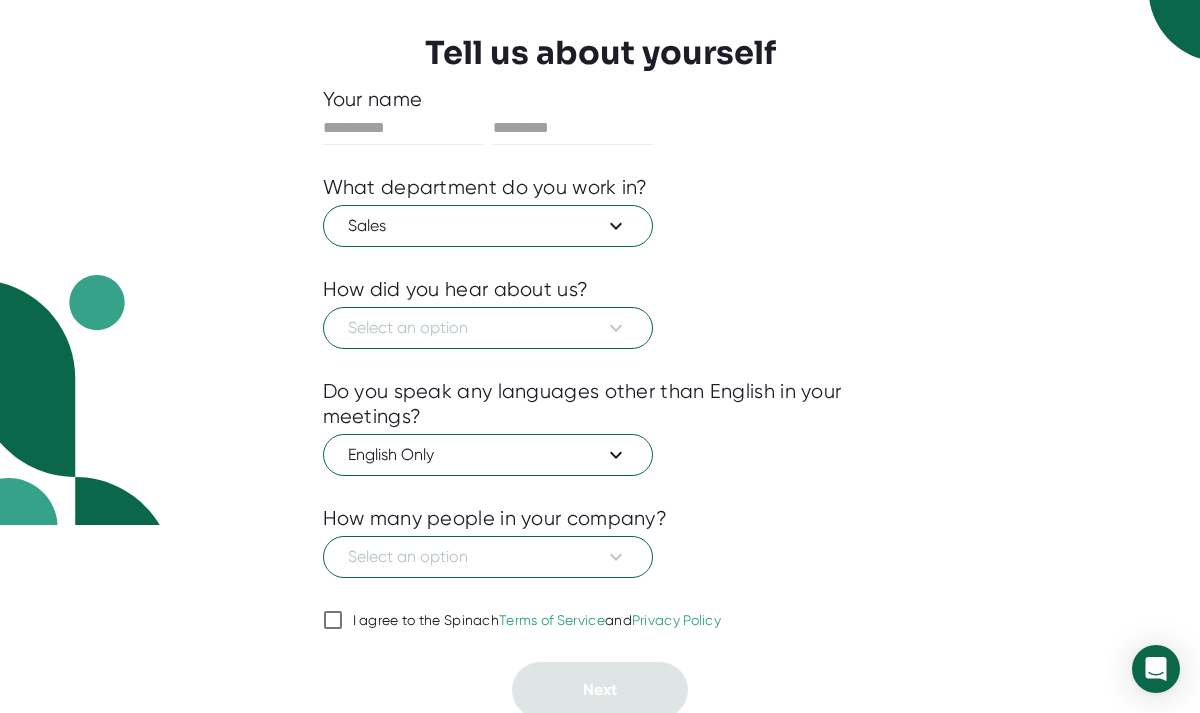 click at bounding box center [600, 364] 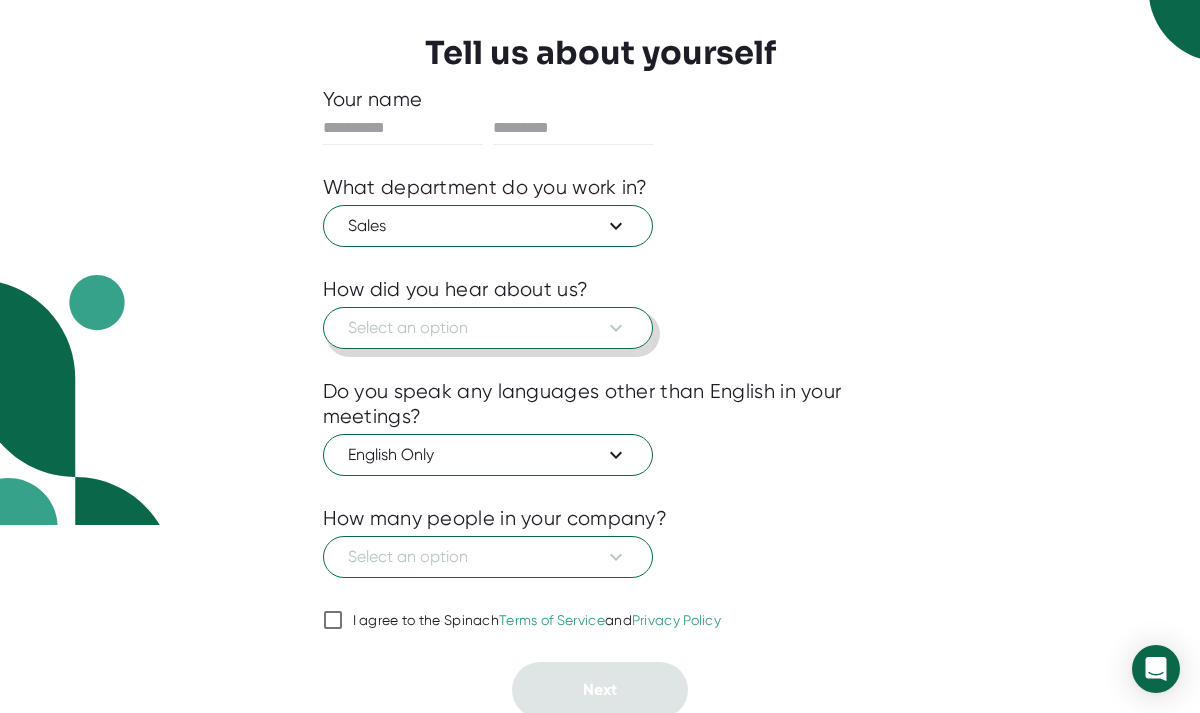 click on "Select an option" at bounding box center (488, 328) 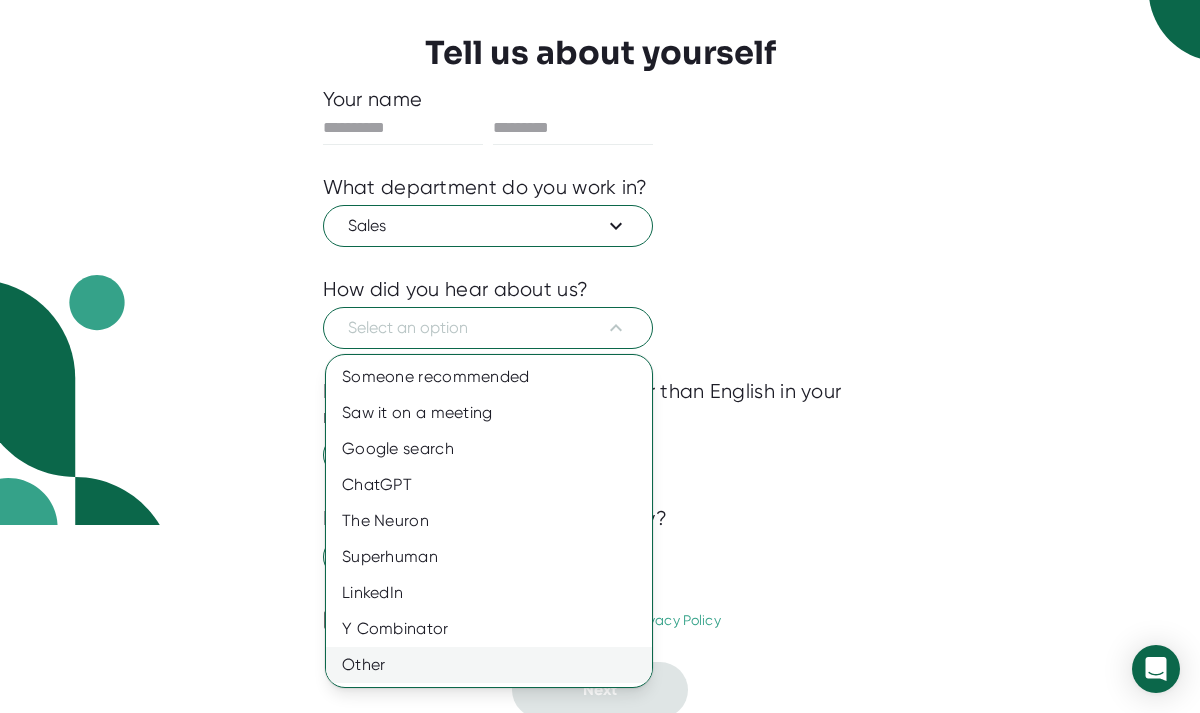 click on "Other" at bounding box center (489, 665) 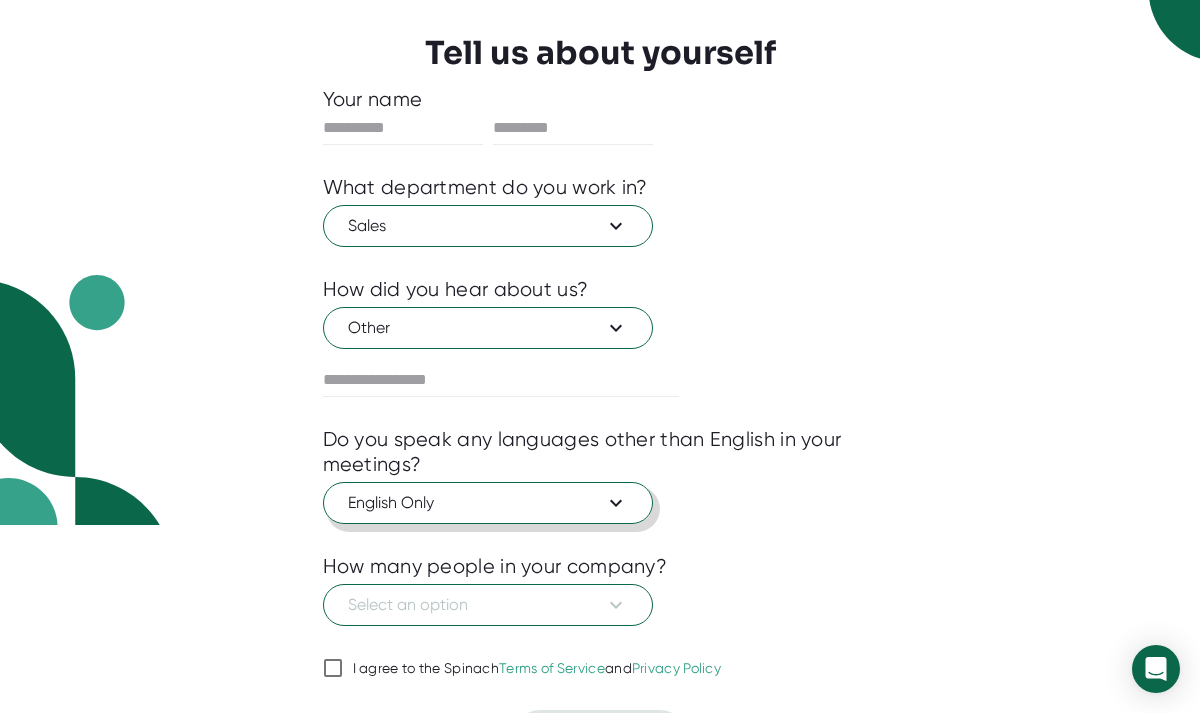 click on "English Only" at bounding box center [488, 503] 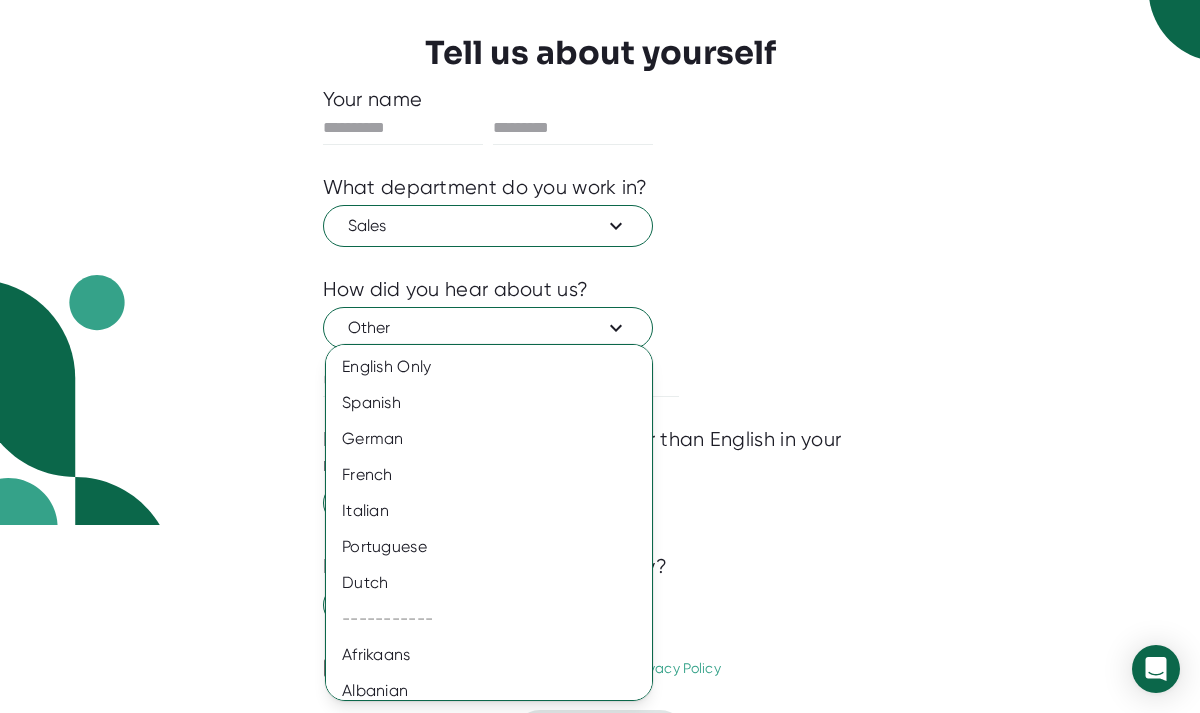 click at bounding box center (600, 356) 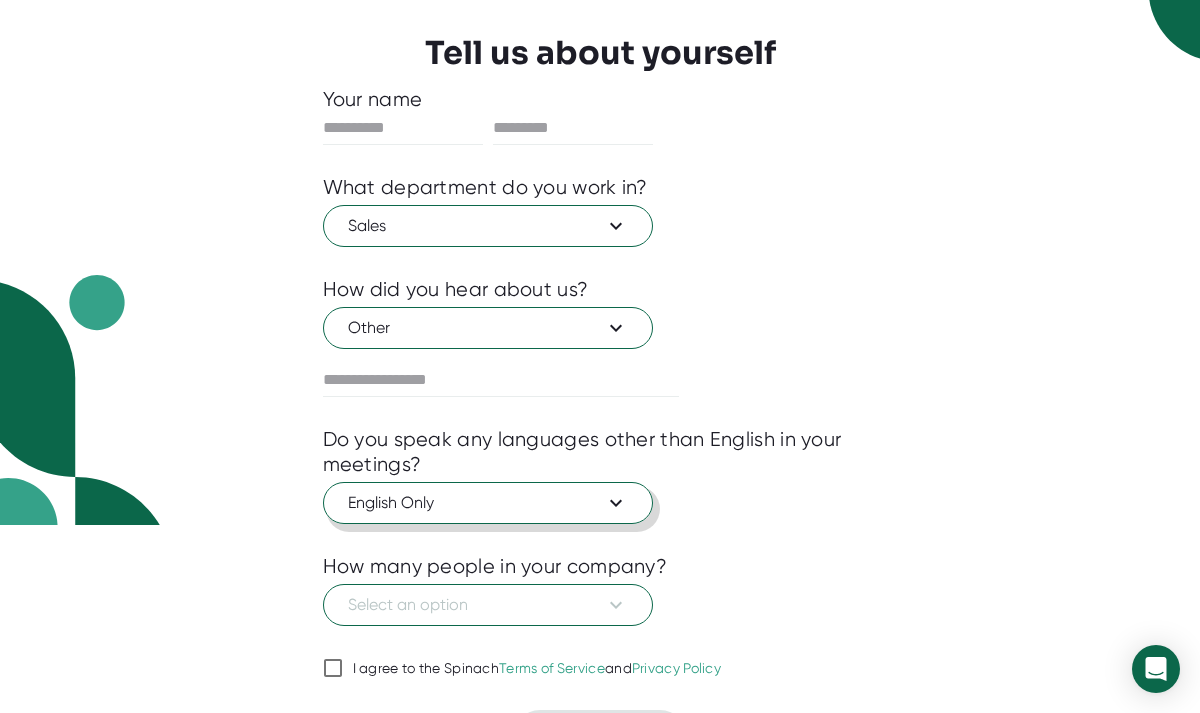 scroll, scrollTop: 242, scrollLeft: 0, axis: vertical 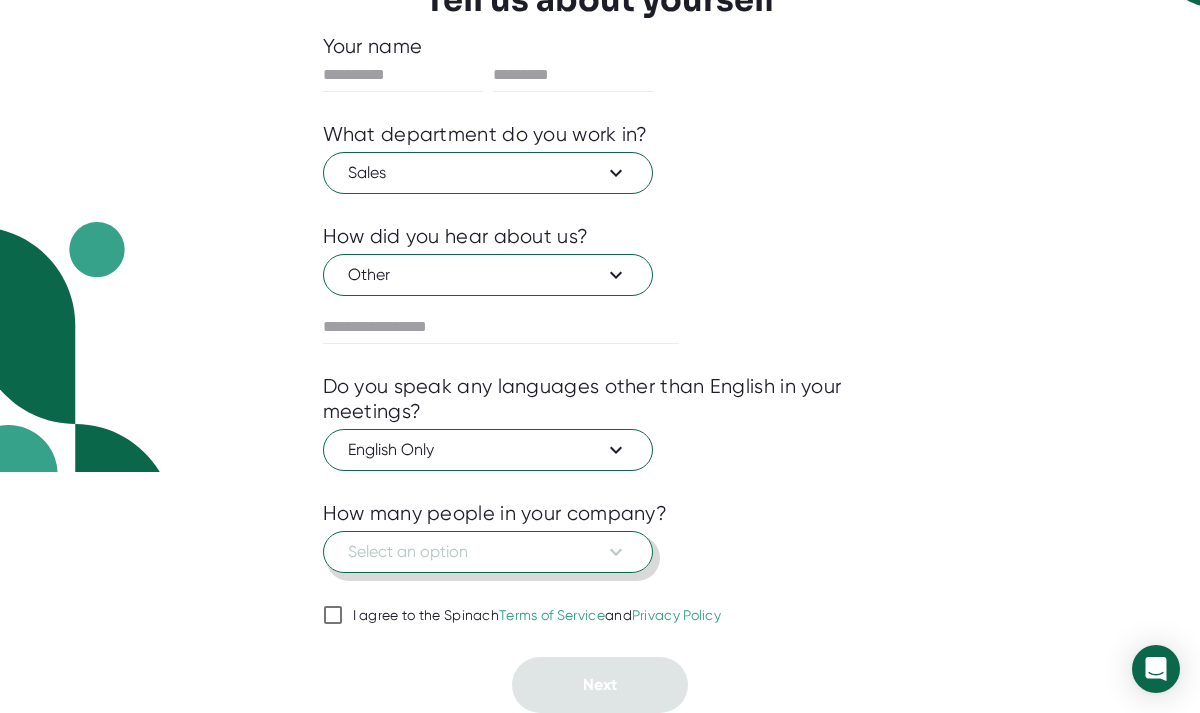click on "Select an option" at bounding box center (488, 552) 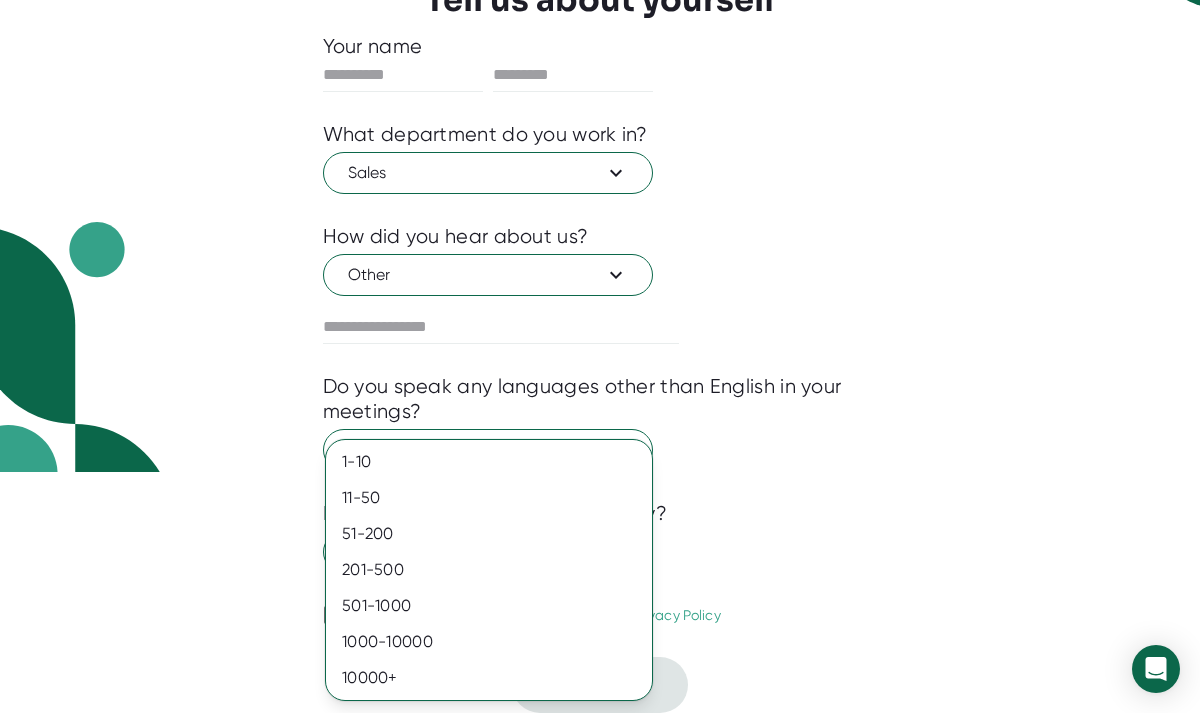 click at bounding box center (600, 356) 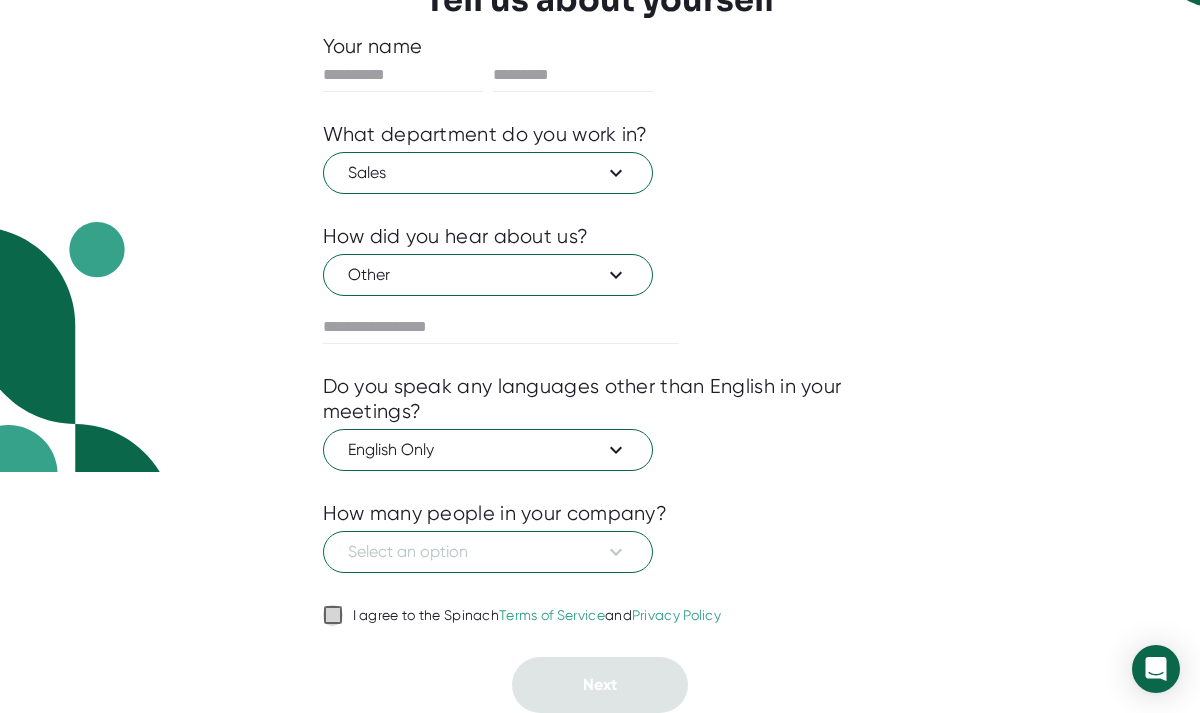 click on "I agree to the Spinach  Terms of Service  and  Privacy Policy" at bounding box center [333, 615] 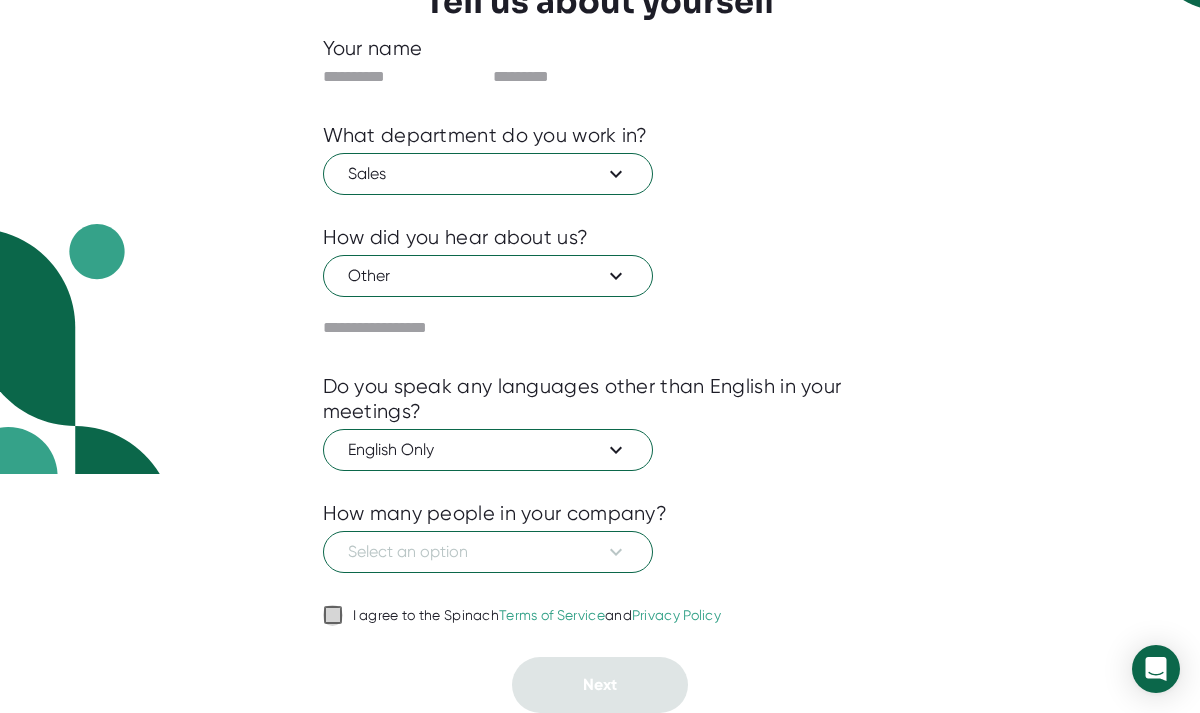 checkbox on "true" 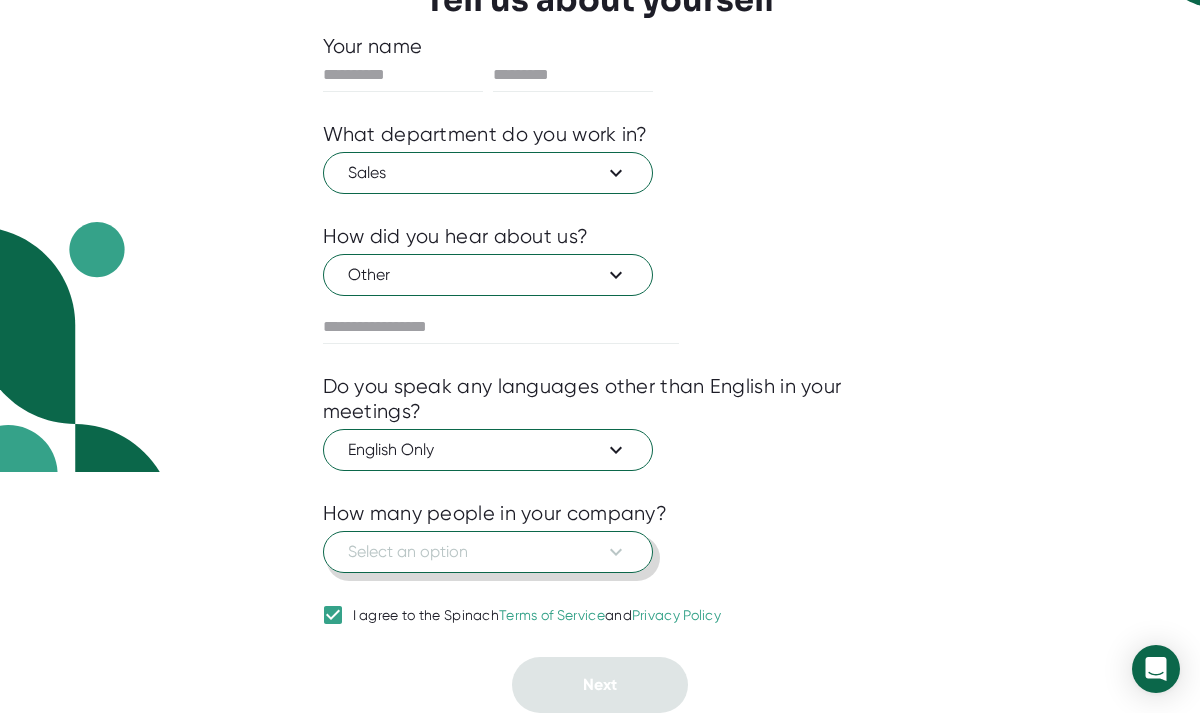 click 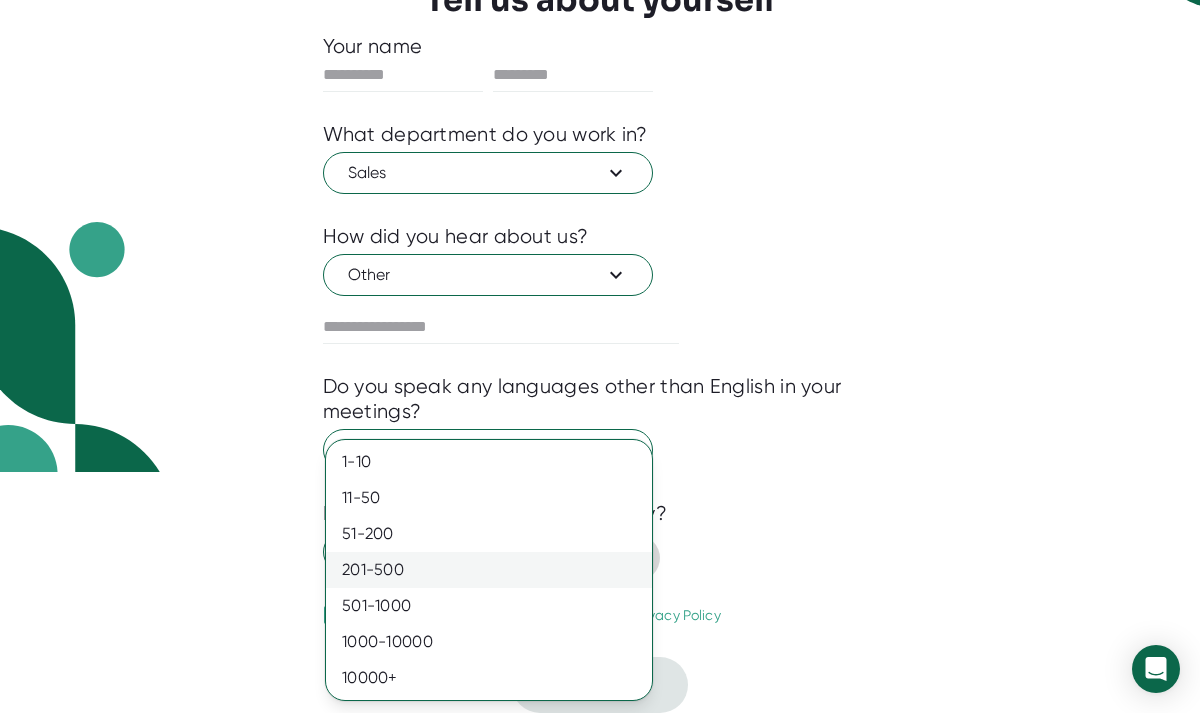 click on "201-500" at bounding box center (489, 570) 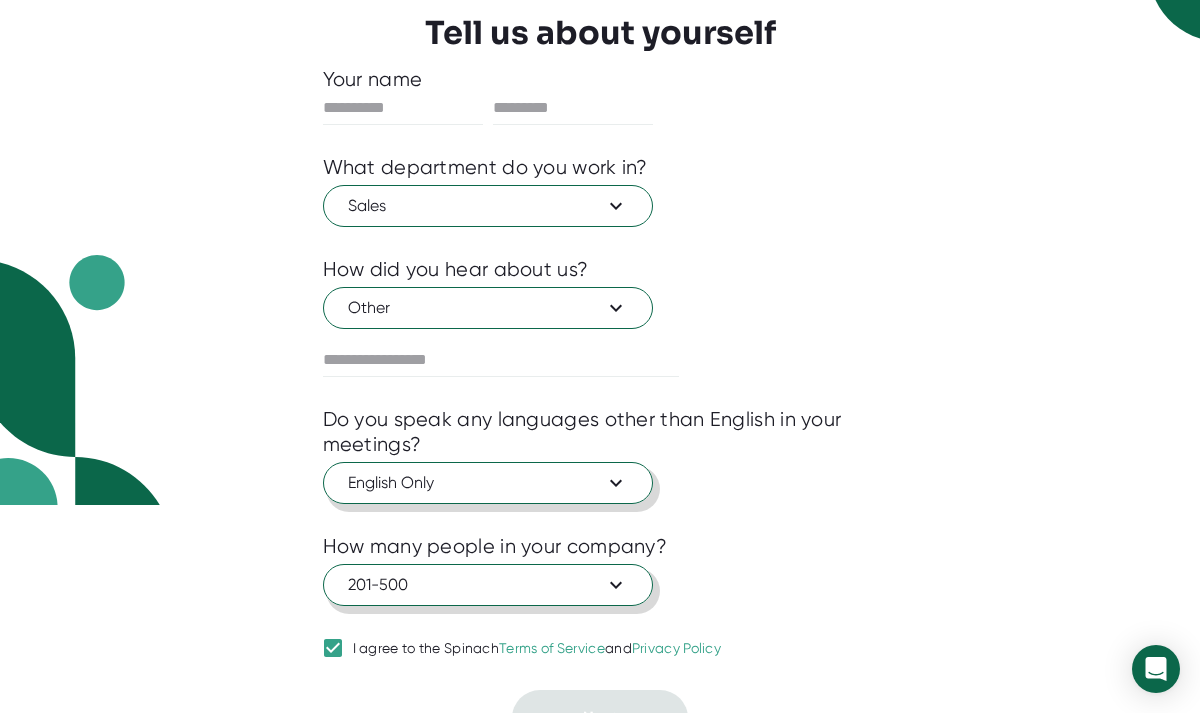 scroll, scrollTop: 207, scrollLeft: 0, axis: vertical 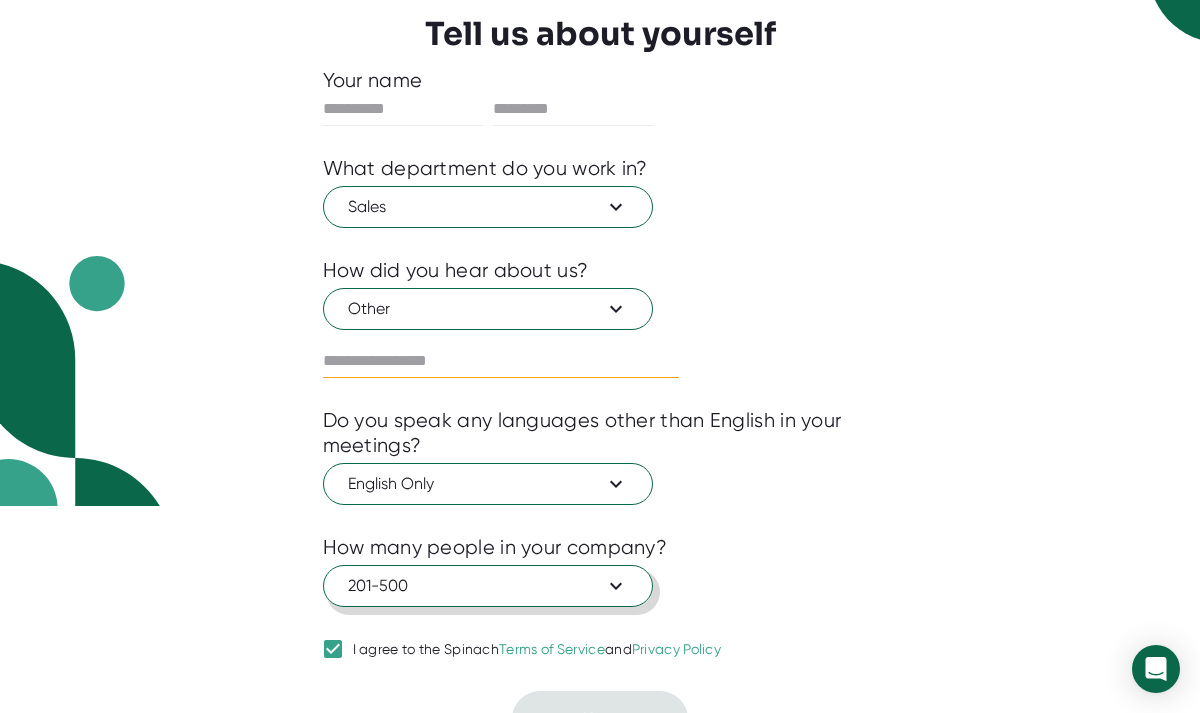 click at bounding box center [501, 361] 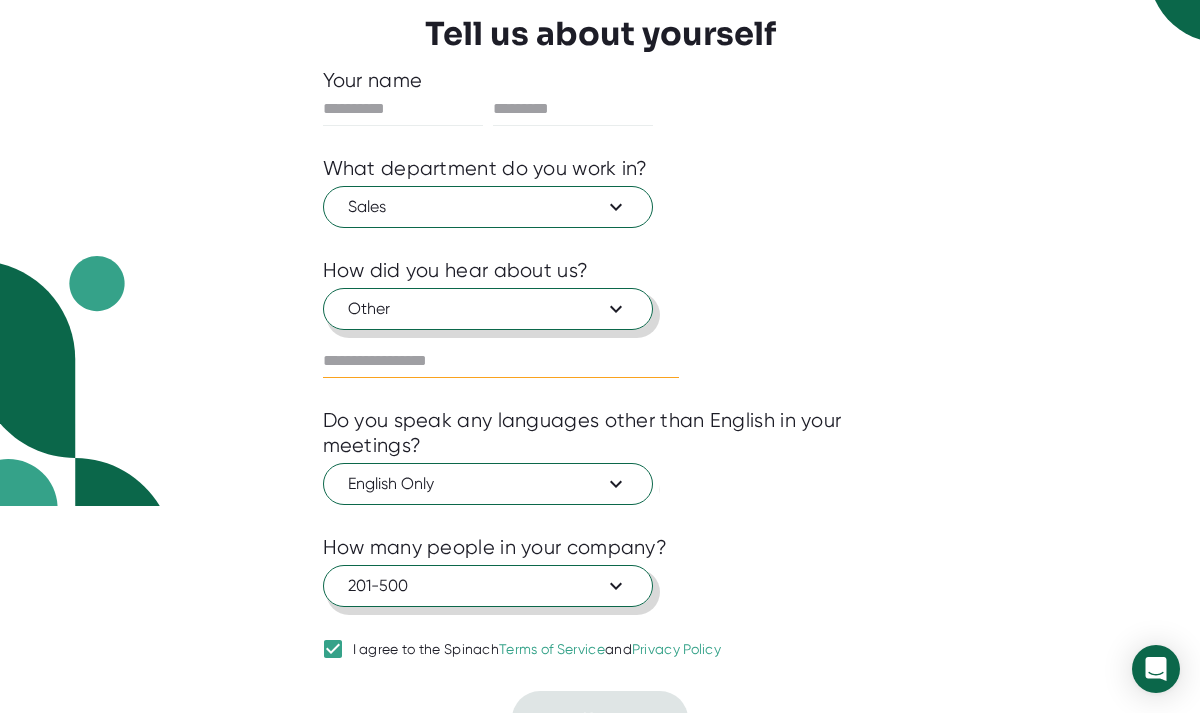 click on "Other" at bounding box center (488, 309) 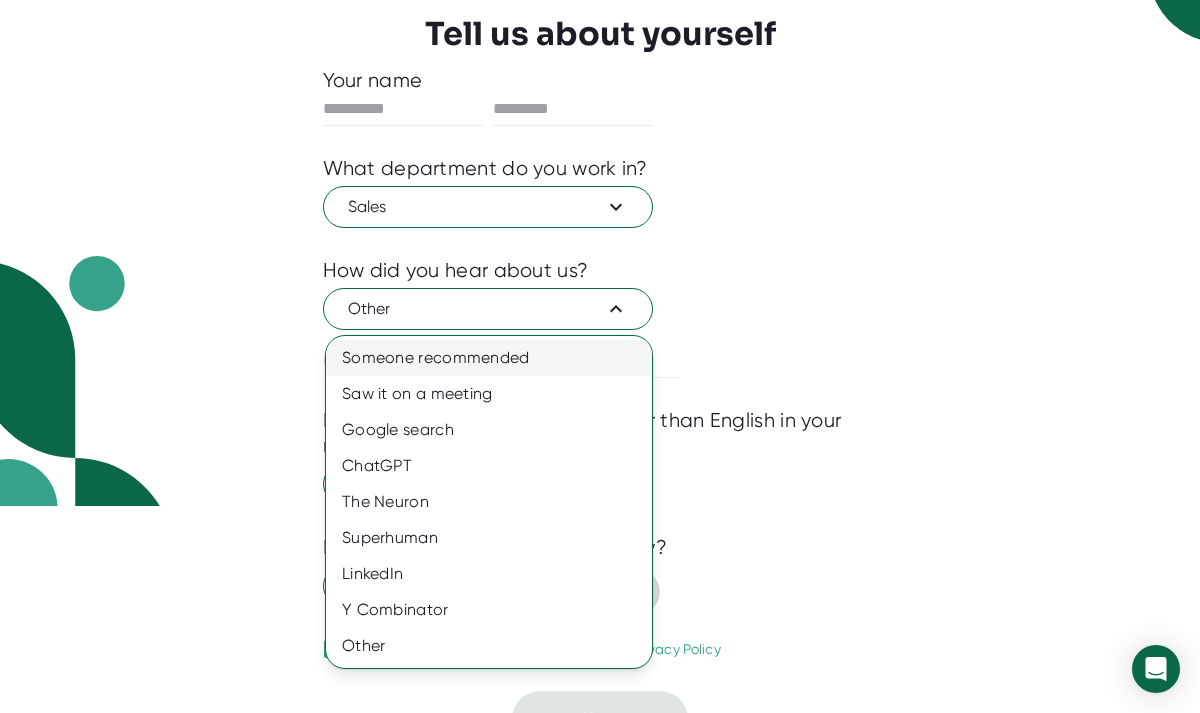 click on "Someone recommended" at bounding box center [489, 358] 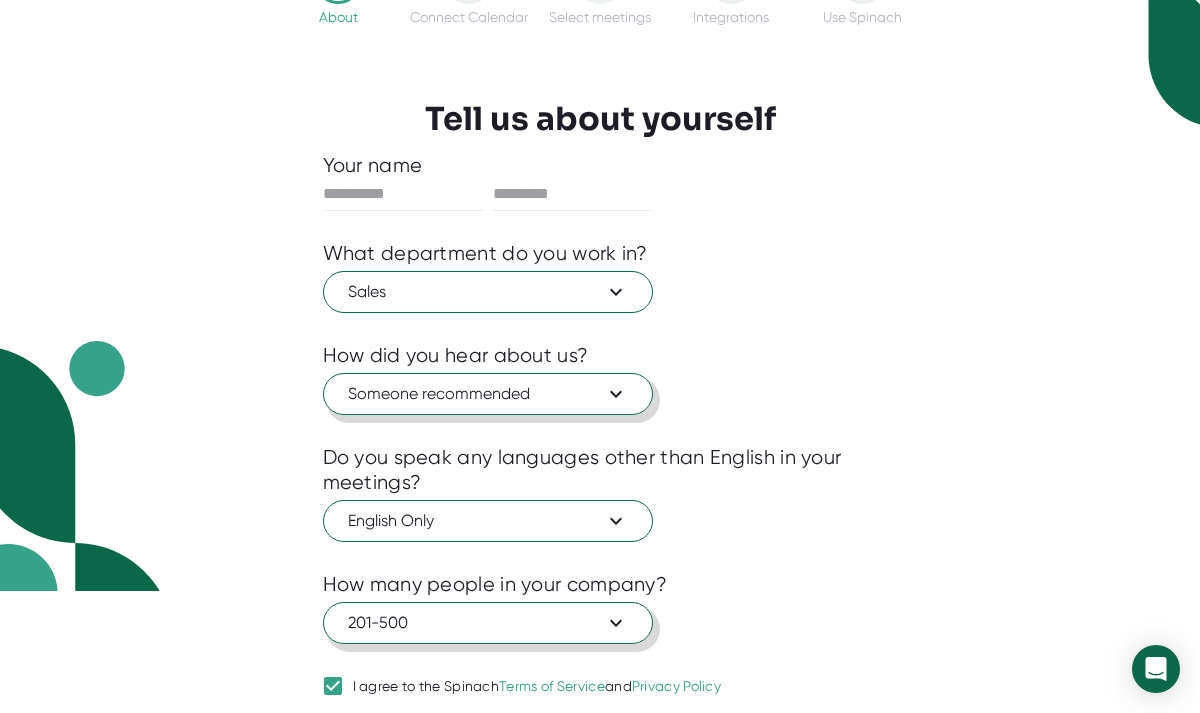 scroll, scrollTop: 0, scrollLeft: 0, axis: both 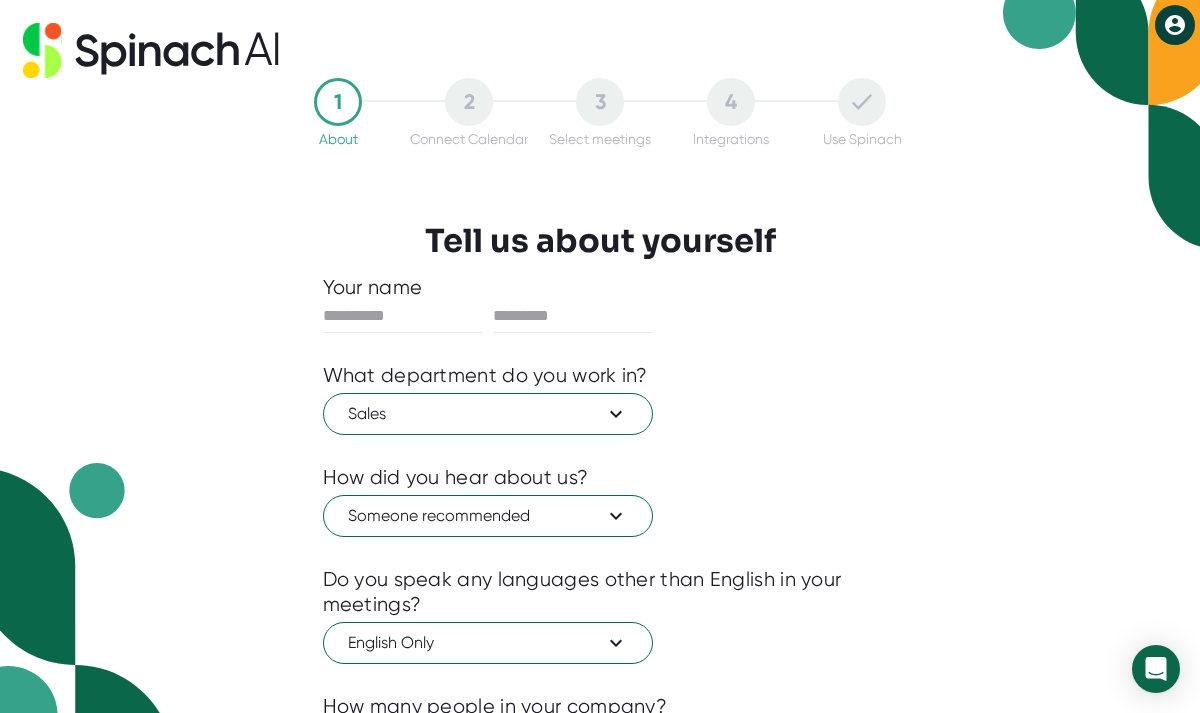 click at bounding box center [600, 348] 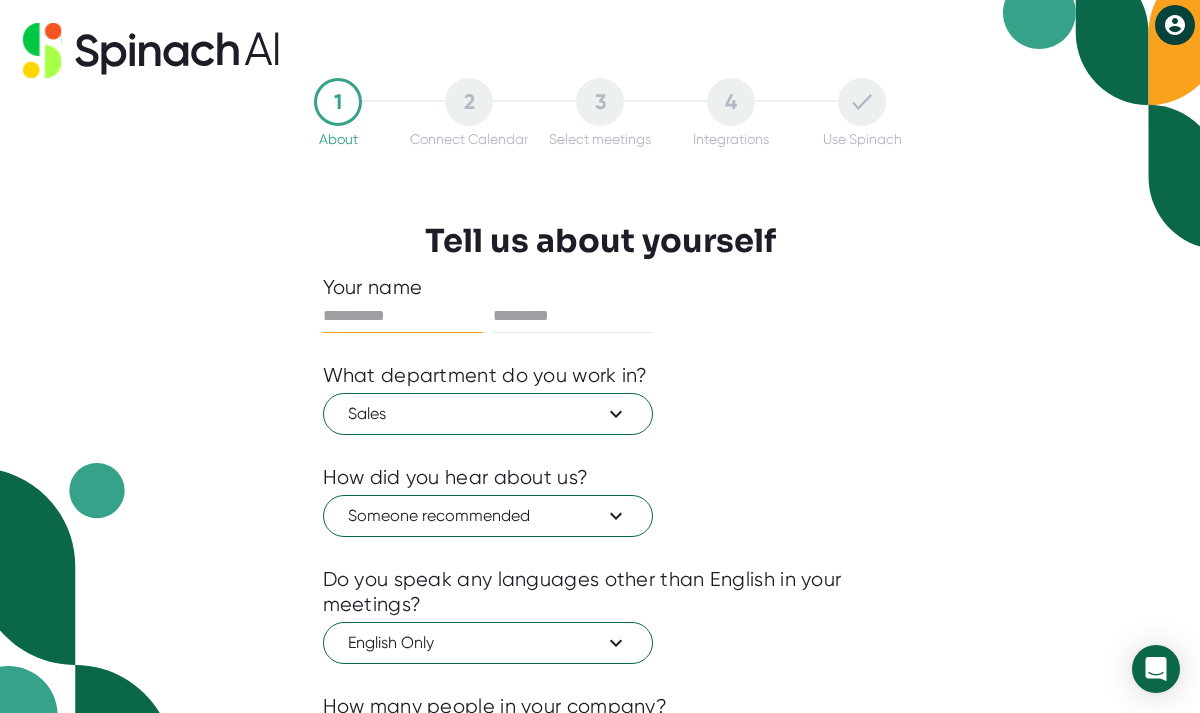click at bounding box center [403, 316] 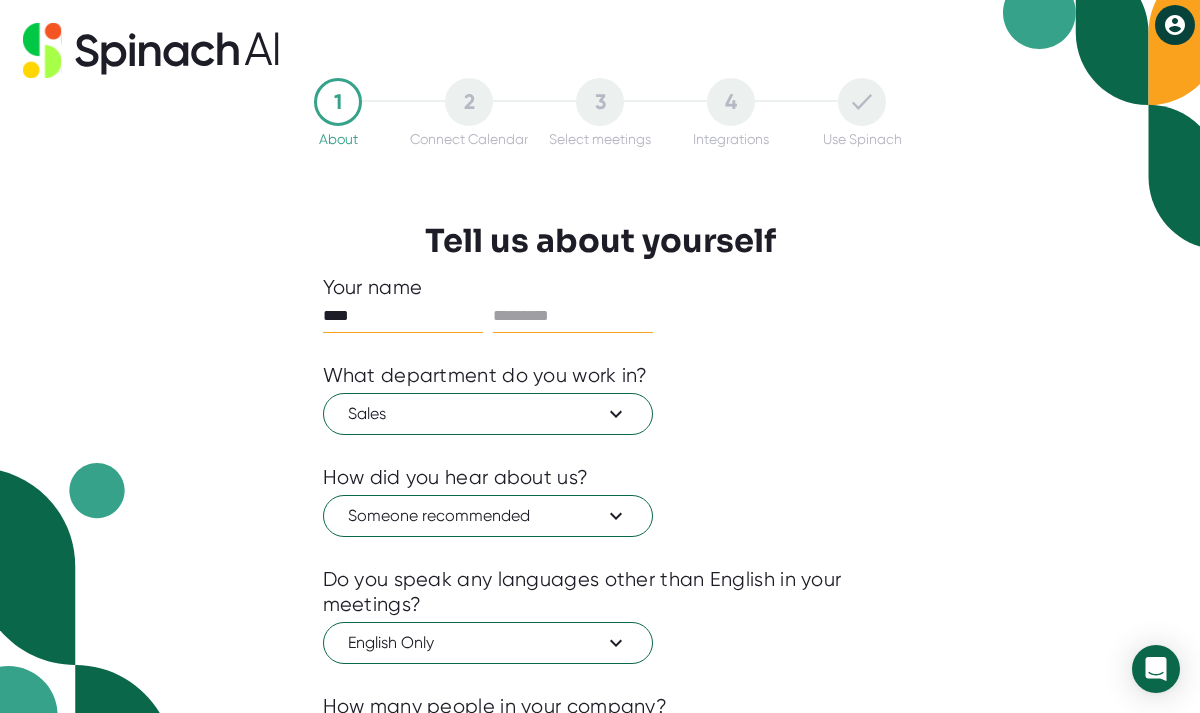 type on "***" 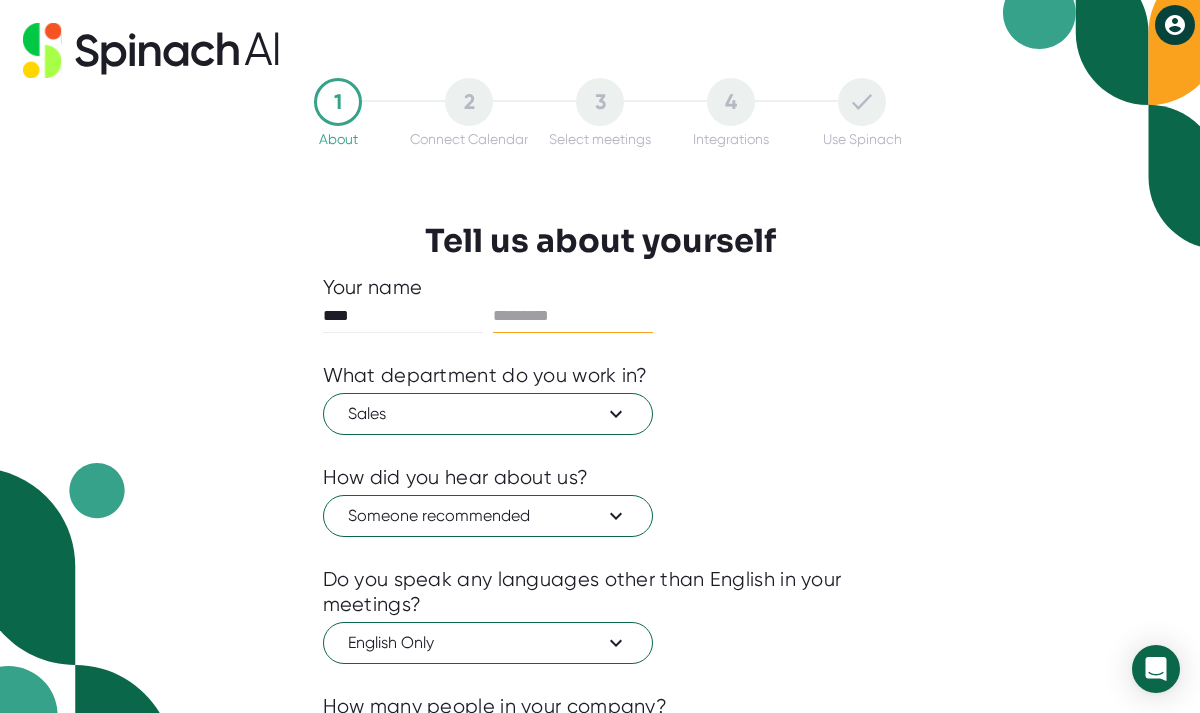 click at bounding box center [573, 316] 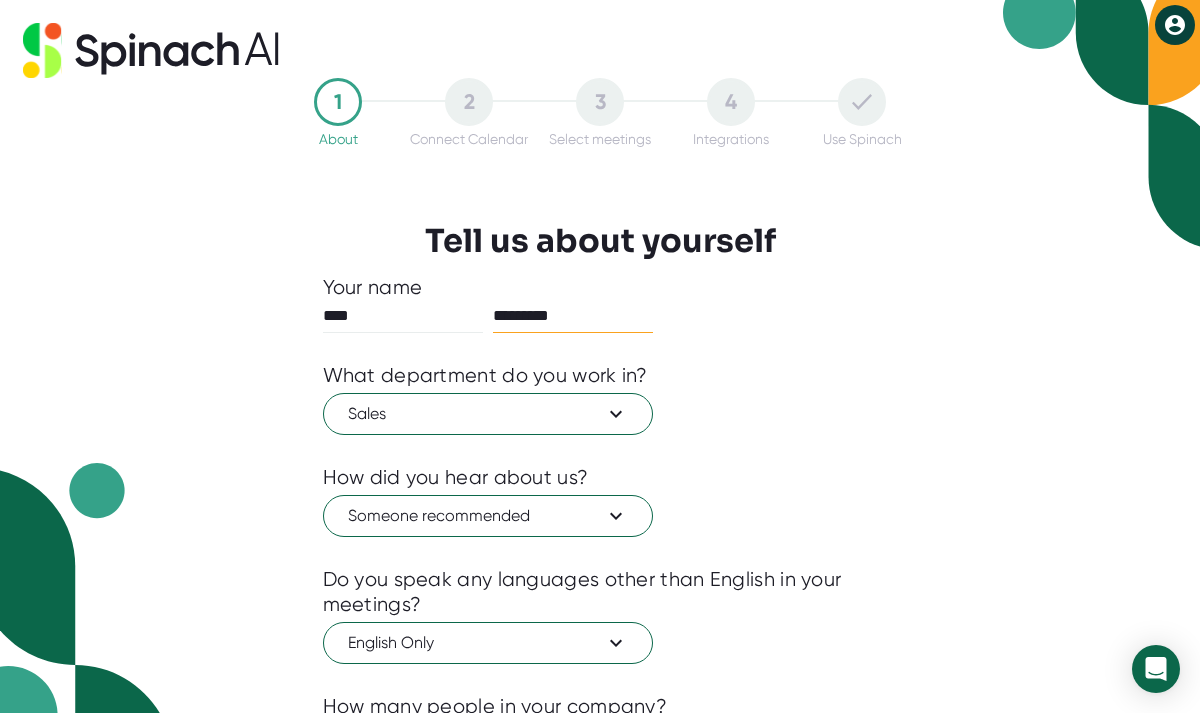 scroll, scrollTop: 194, scrollLeft: 0, axis: vertical 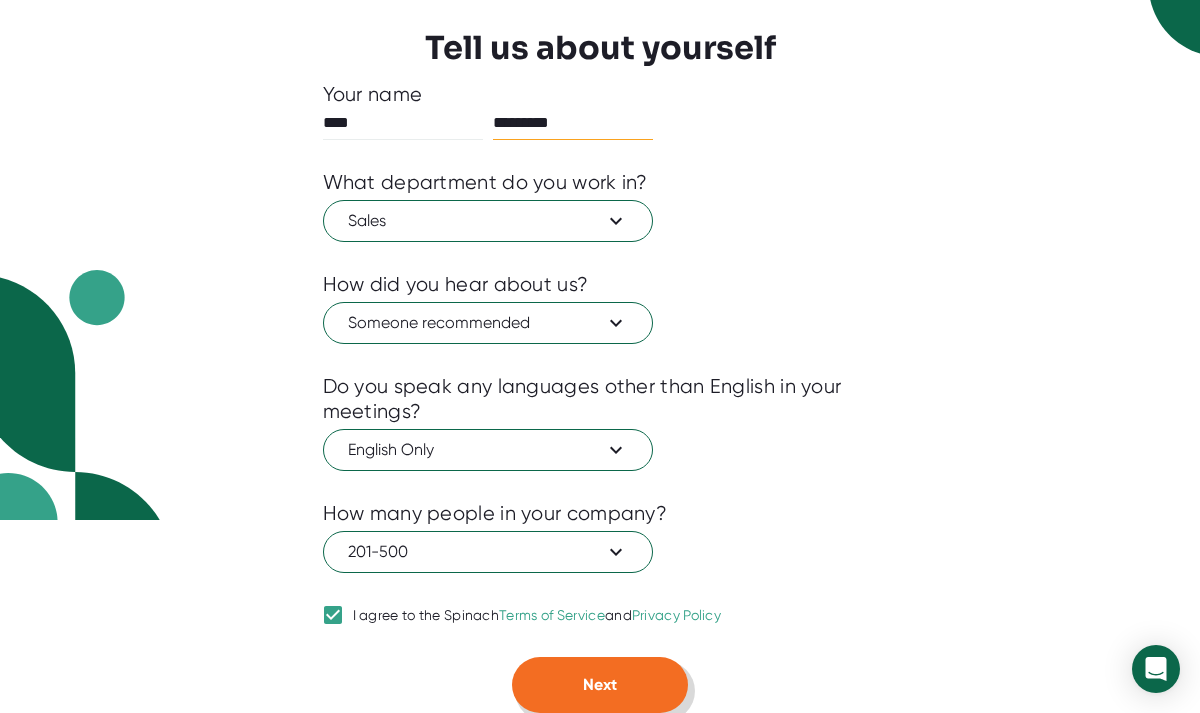 type on "*********" 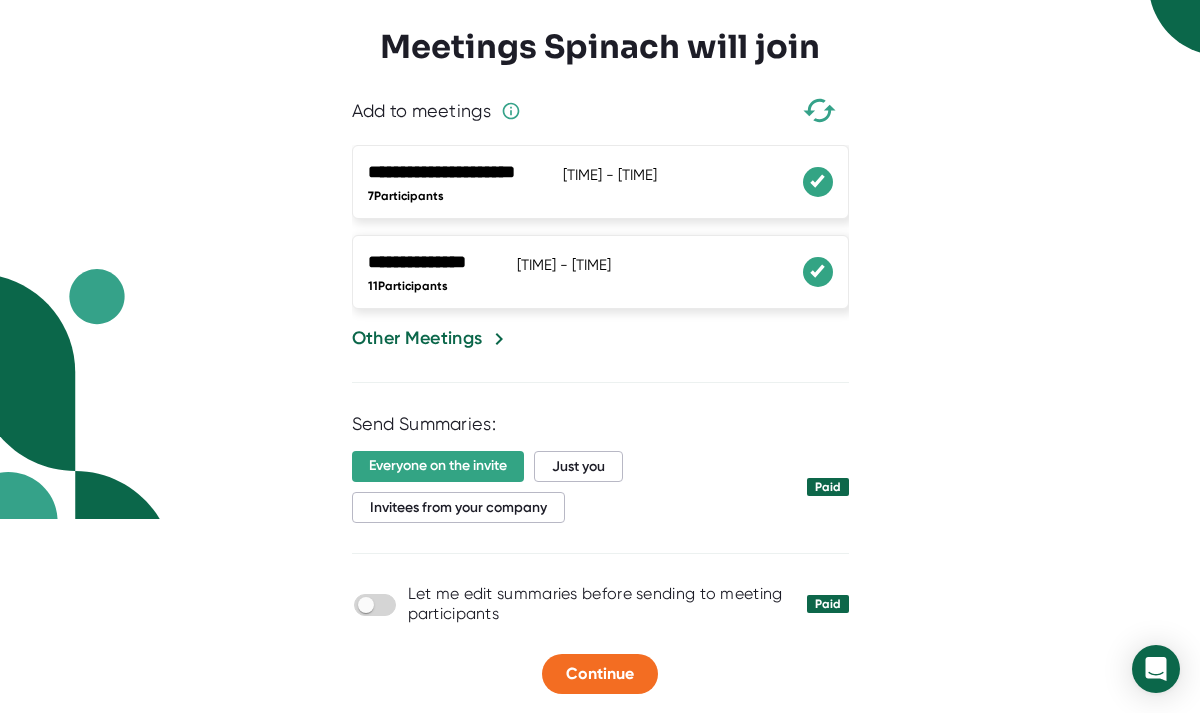 scroll, scrollTop: 204, scrollLeft: 0, axis: vertical 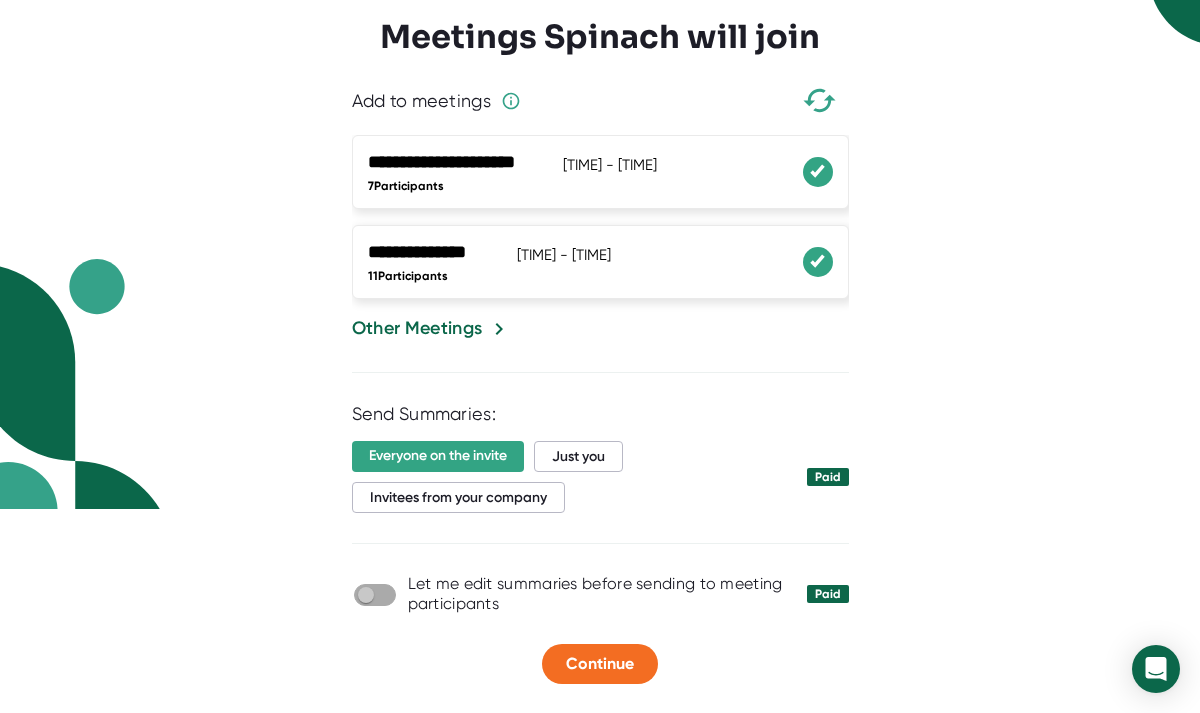 click at bounding box center (365, 595) 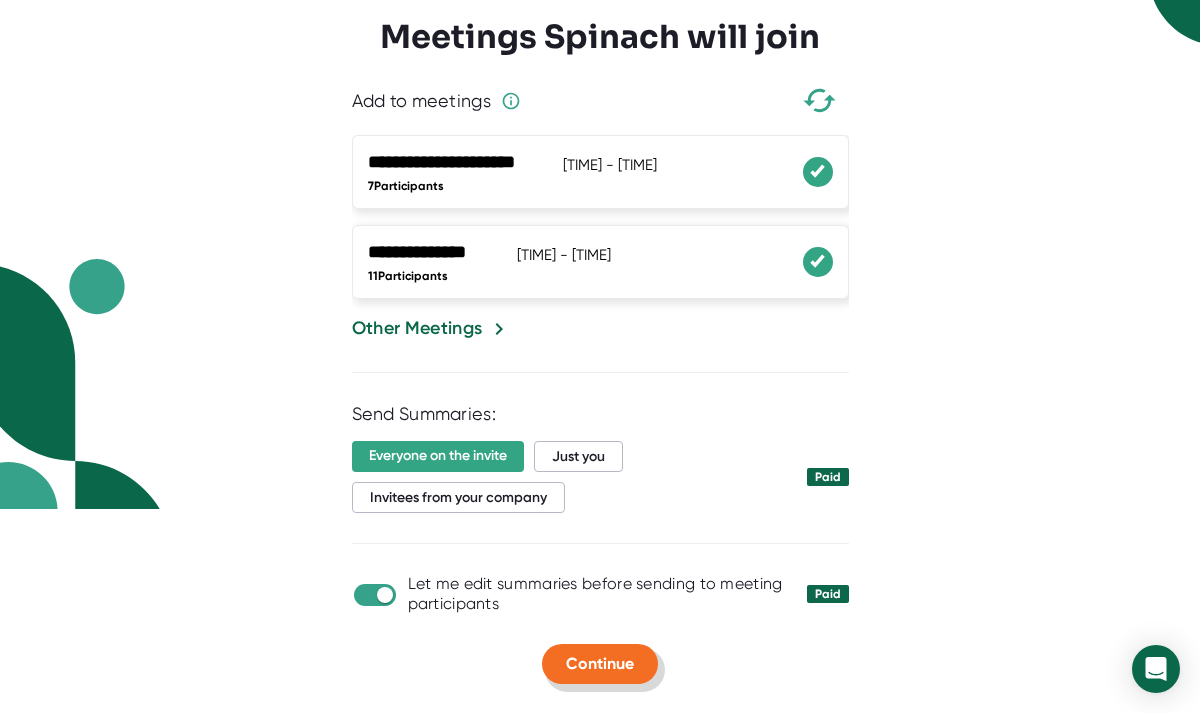 click on "Continue" at bounding box center [600, 663] 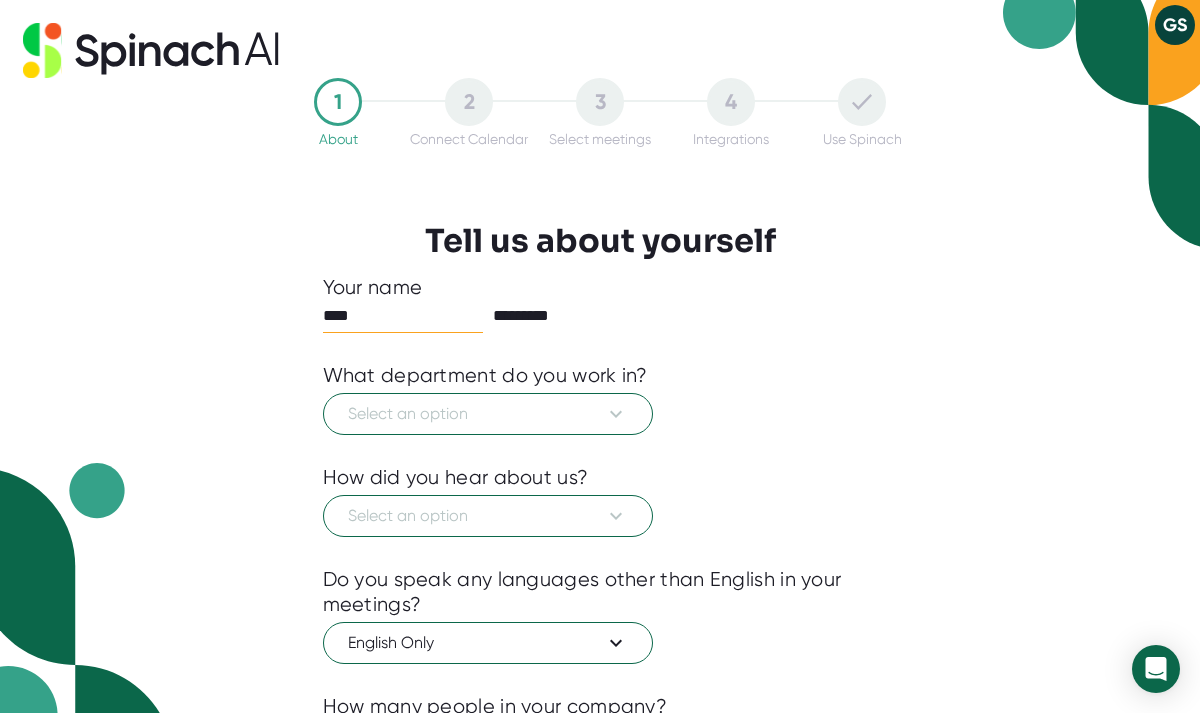 scroll, scrollTop: 0, scrollLeft: 0, axis: both 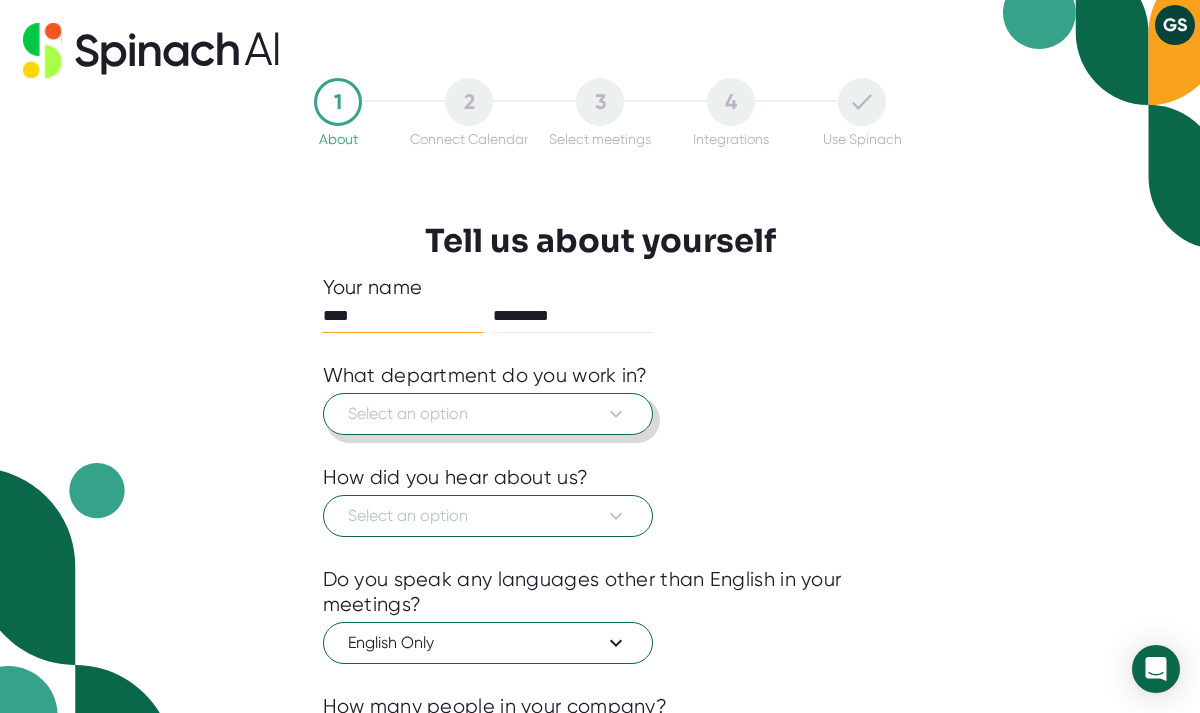 click on "Select an option" at bounding box center [488, 414] 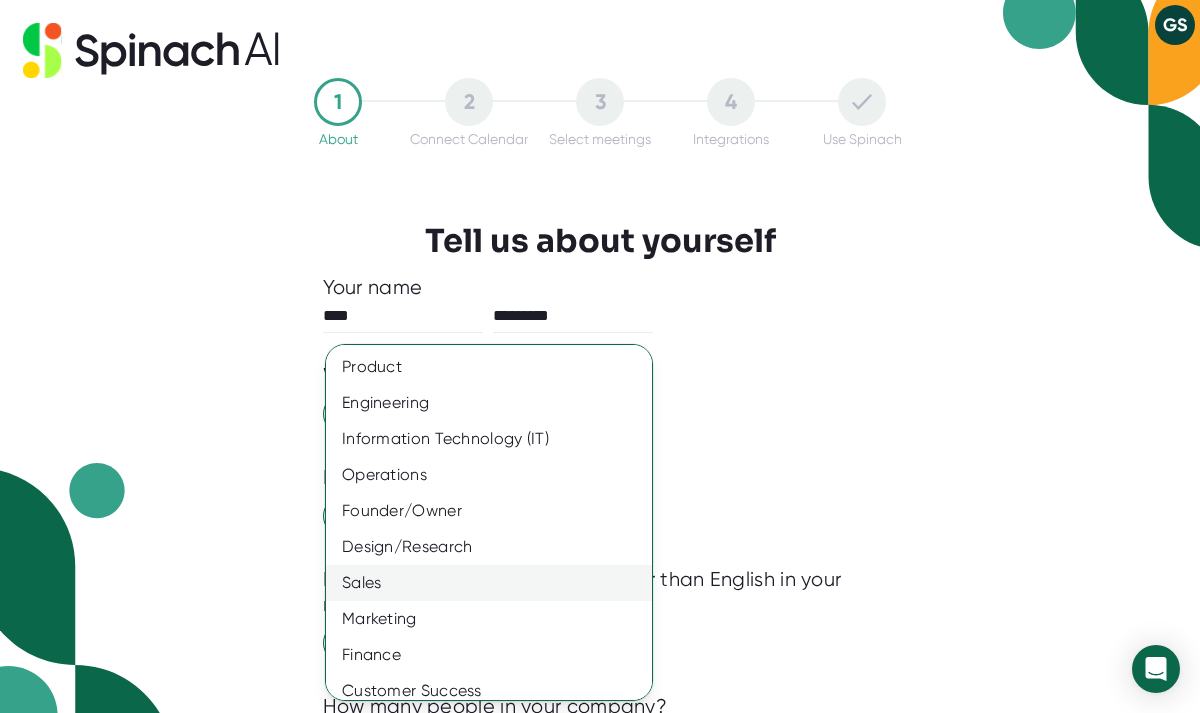 click on "Sales" at bounding box center (489, 583) 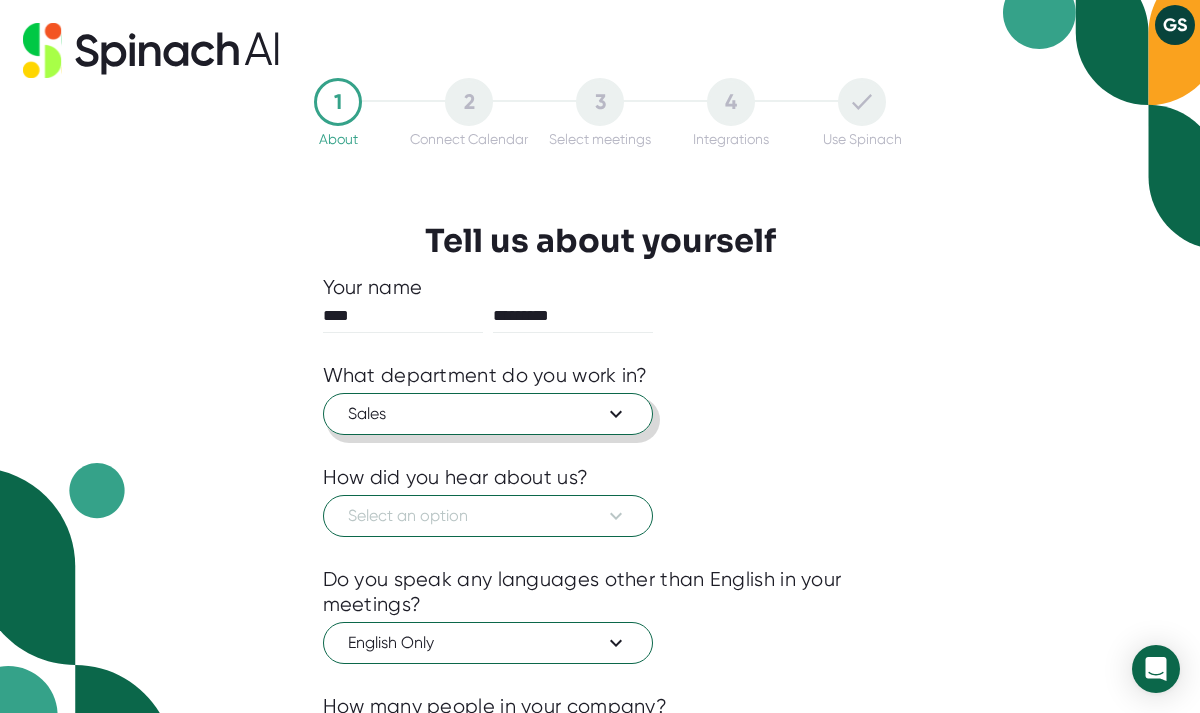 scroll, scrollTop: 75, scrollLeft: 0, axis: vertical 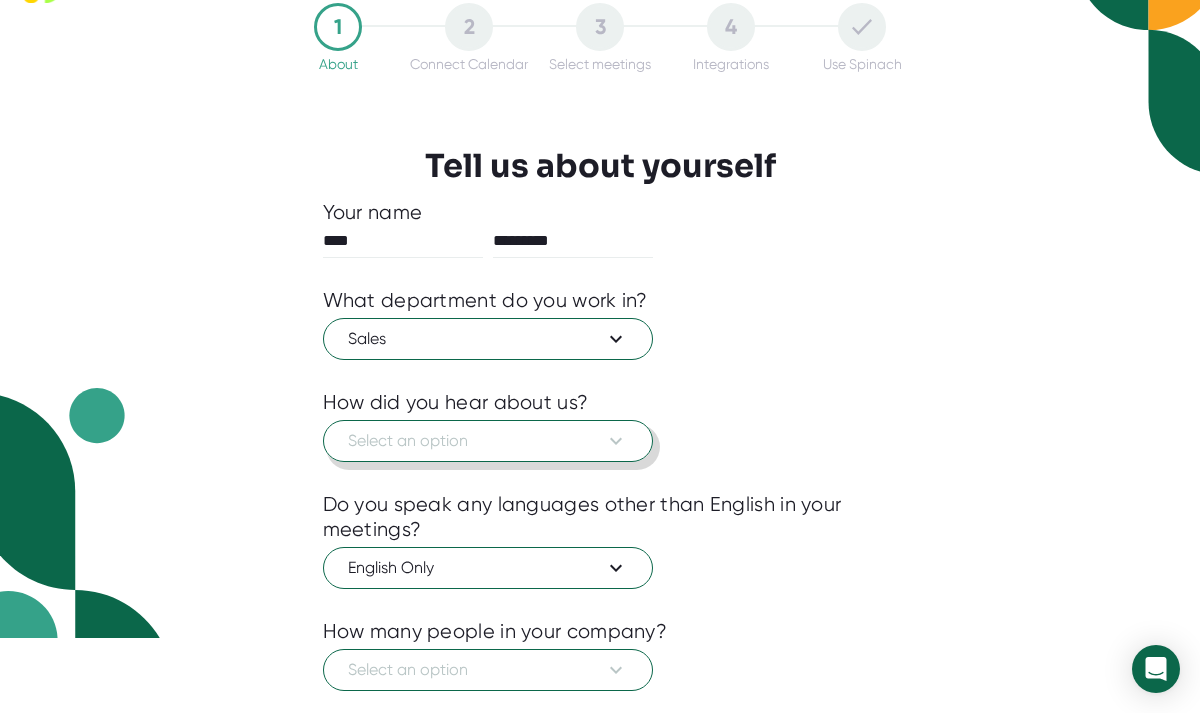 click on "Select an option" at bounding box center (488, 441) 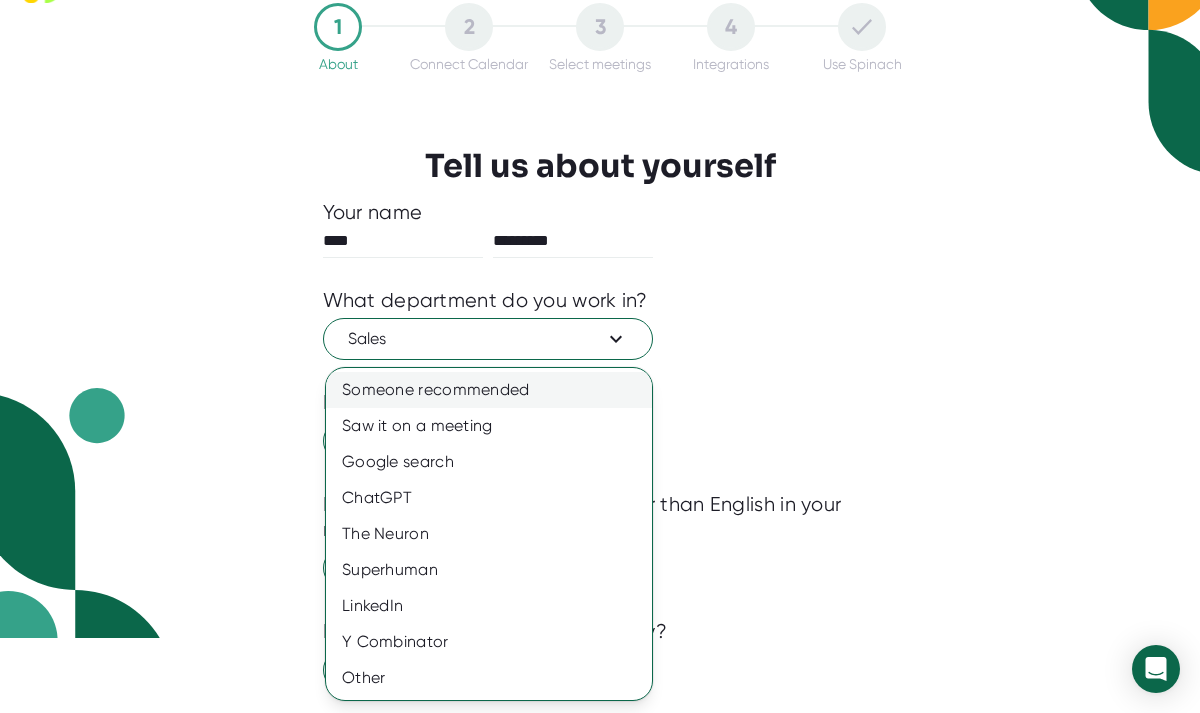 click on "Someone recommended" at bounding box center (489, 390) 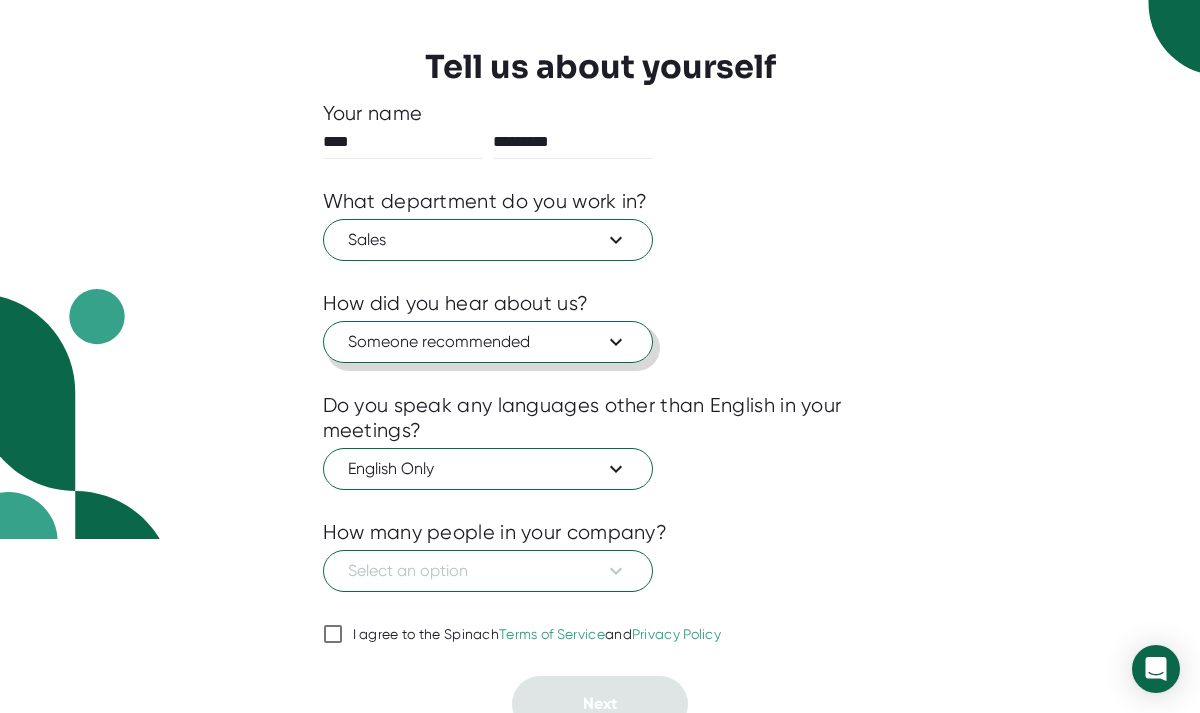 scroll, scrollTop: 194, scrollLeft: 0, axis: vertical 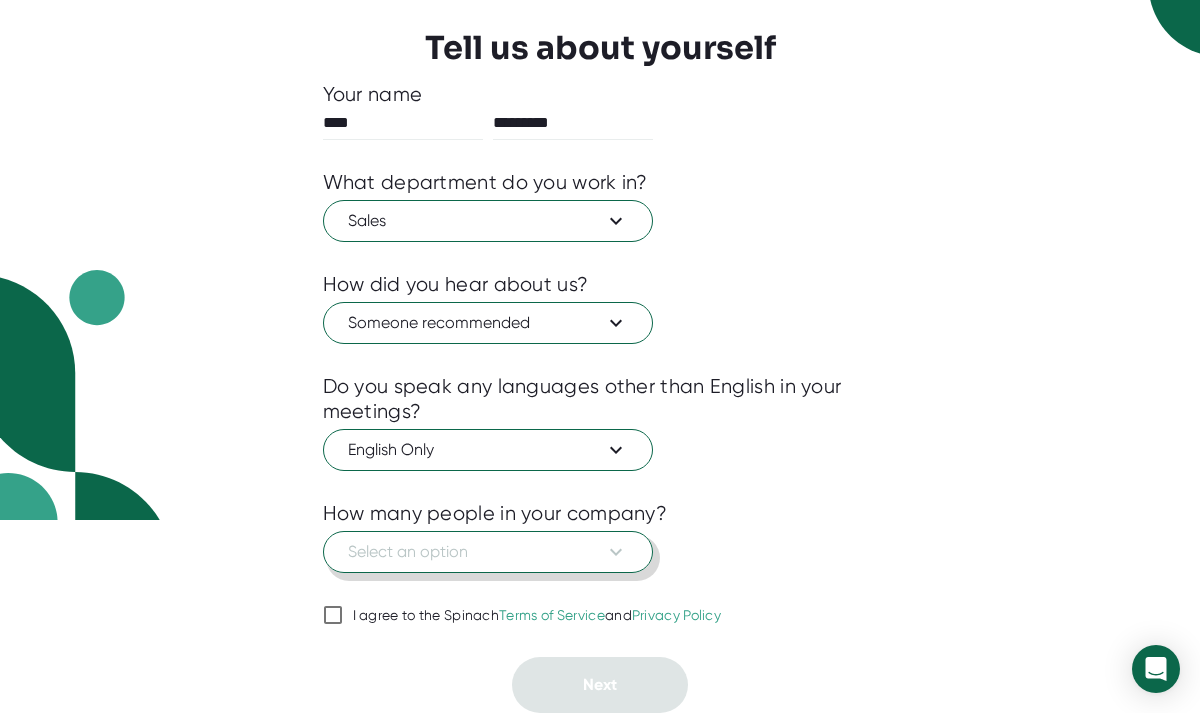 click on "Select an option" at bounding box center (488, 552) 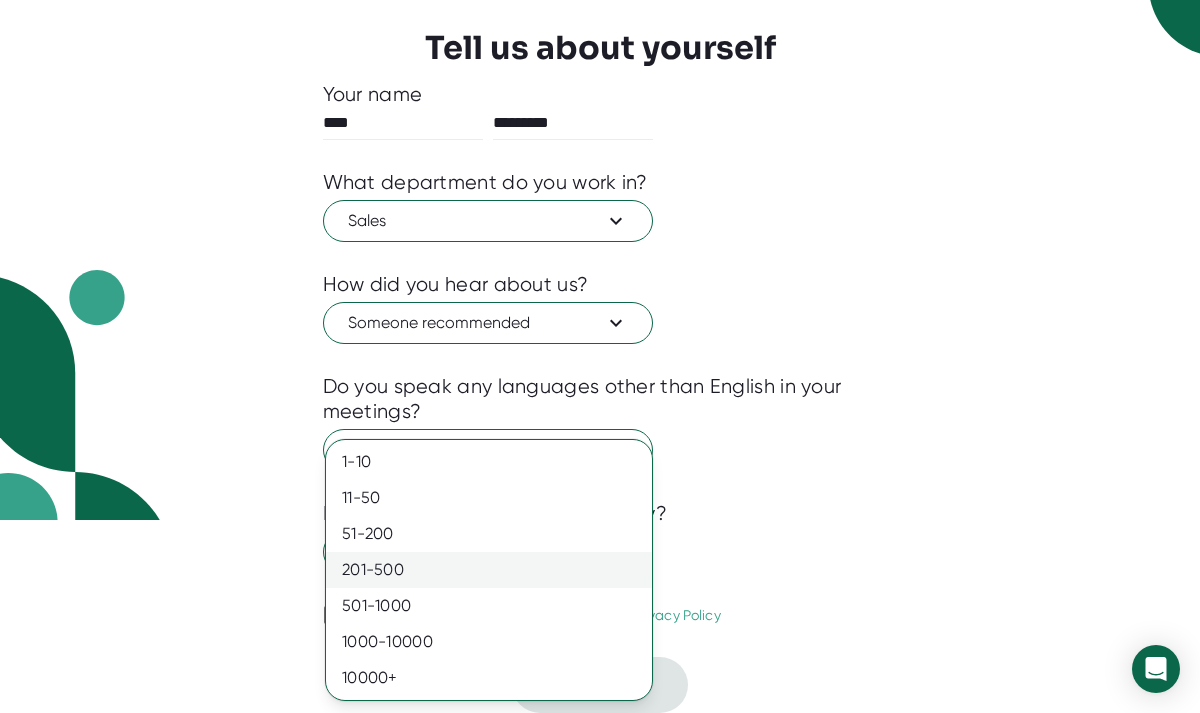 click on "201-500" at bounding box center (489, 570) 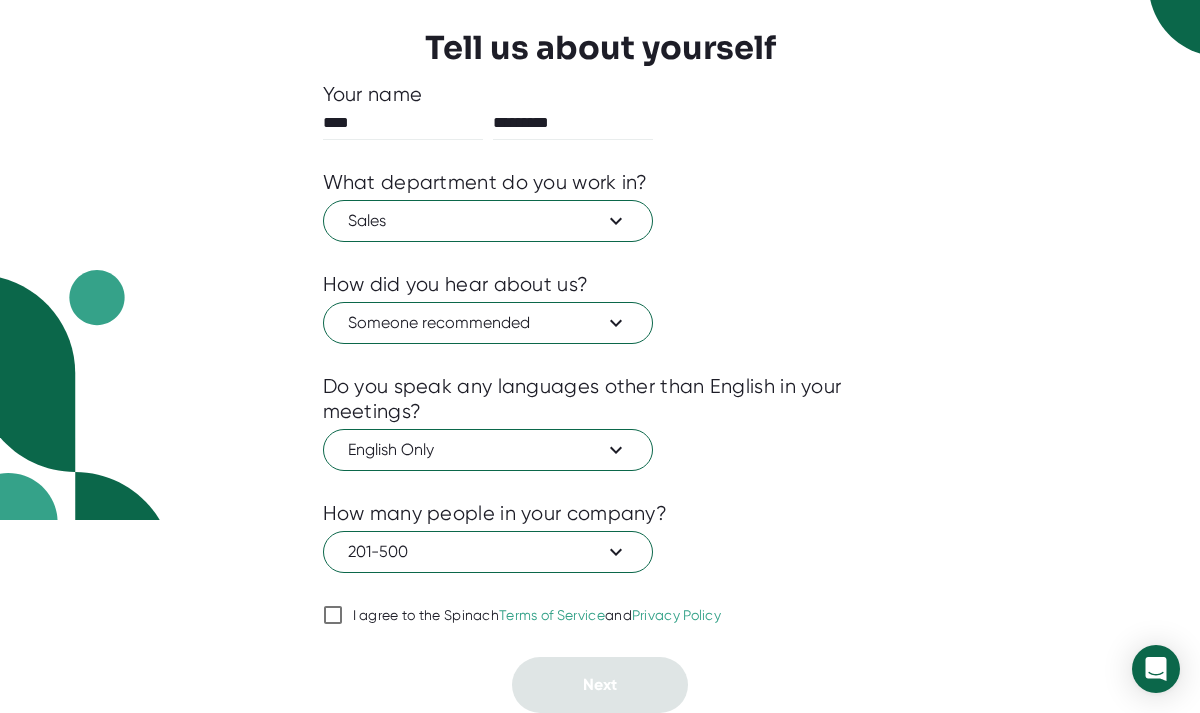 click on "I agree to the Spinach  Terms of Service  and  Privacy Policy" at bounding box center [333, 615] 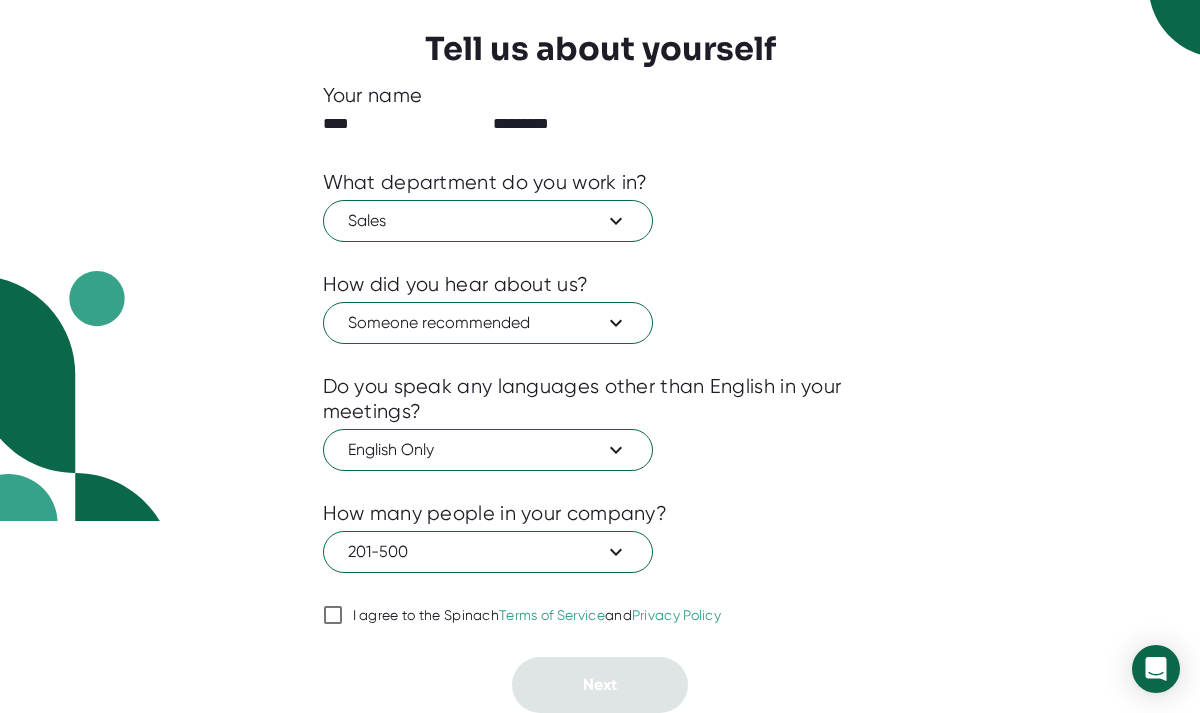 checkbox on "true" 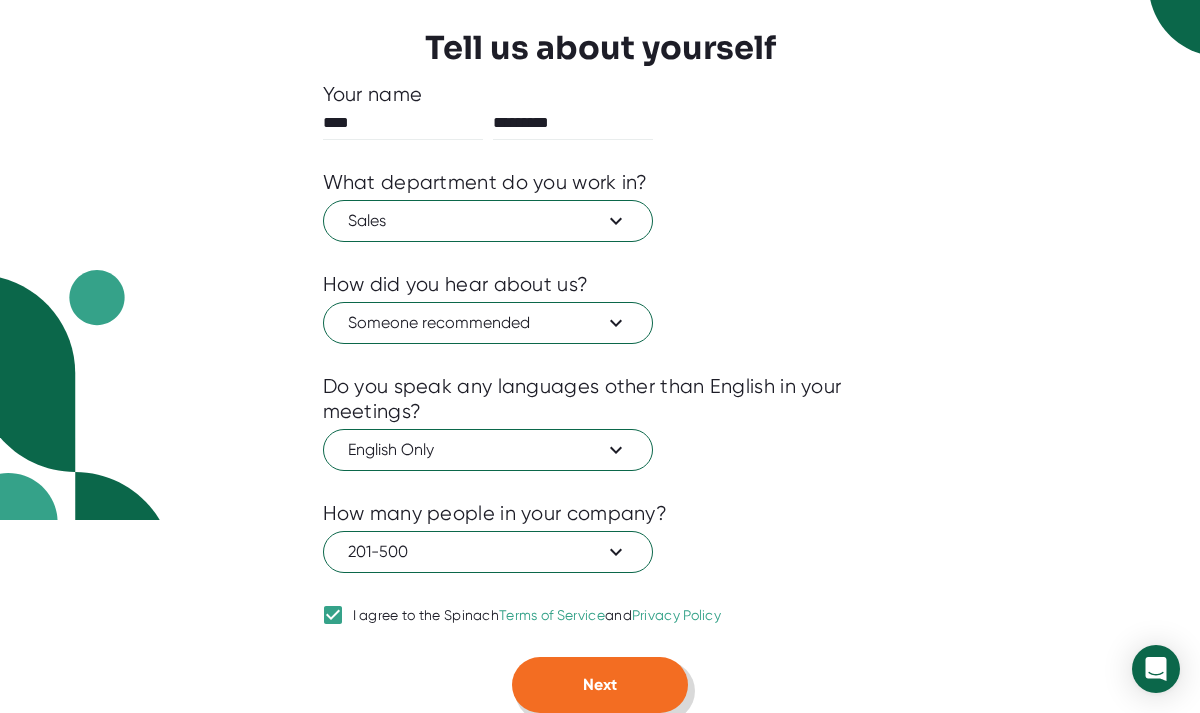click on "Next" at bounding box center [600, 684] 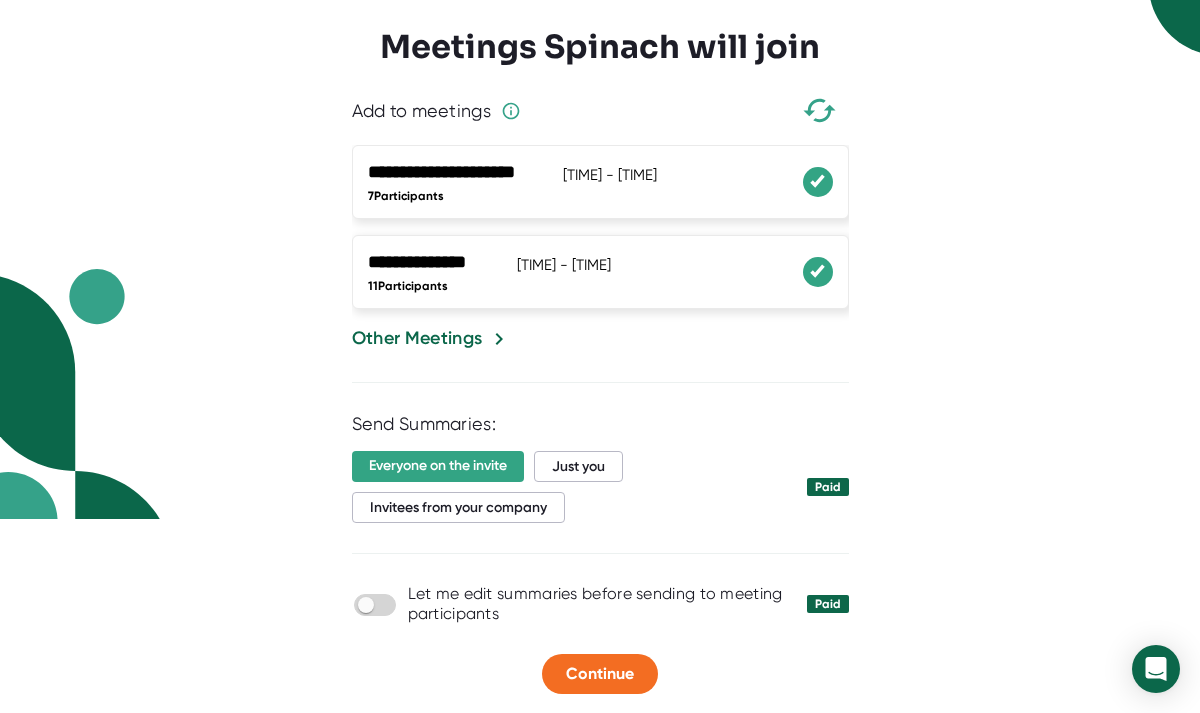 click at bounding box center (600, 443) 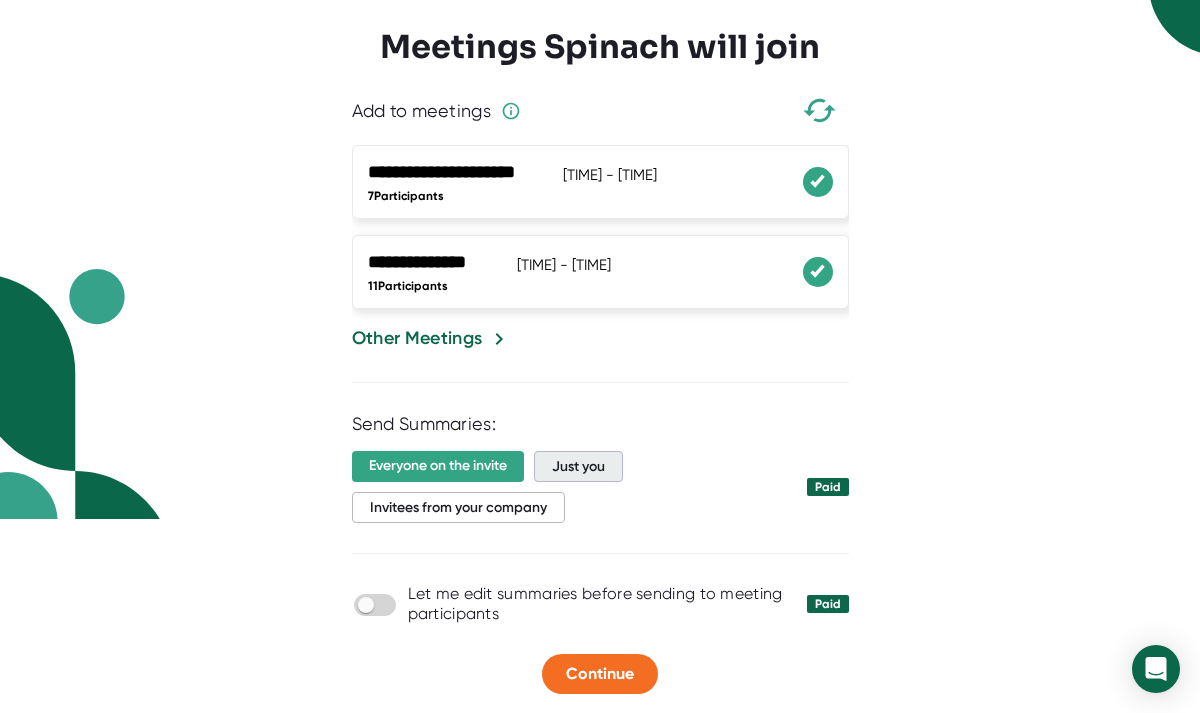 click on "Just you" at bounding box center [578, 466] 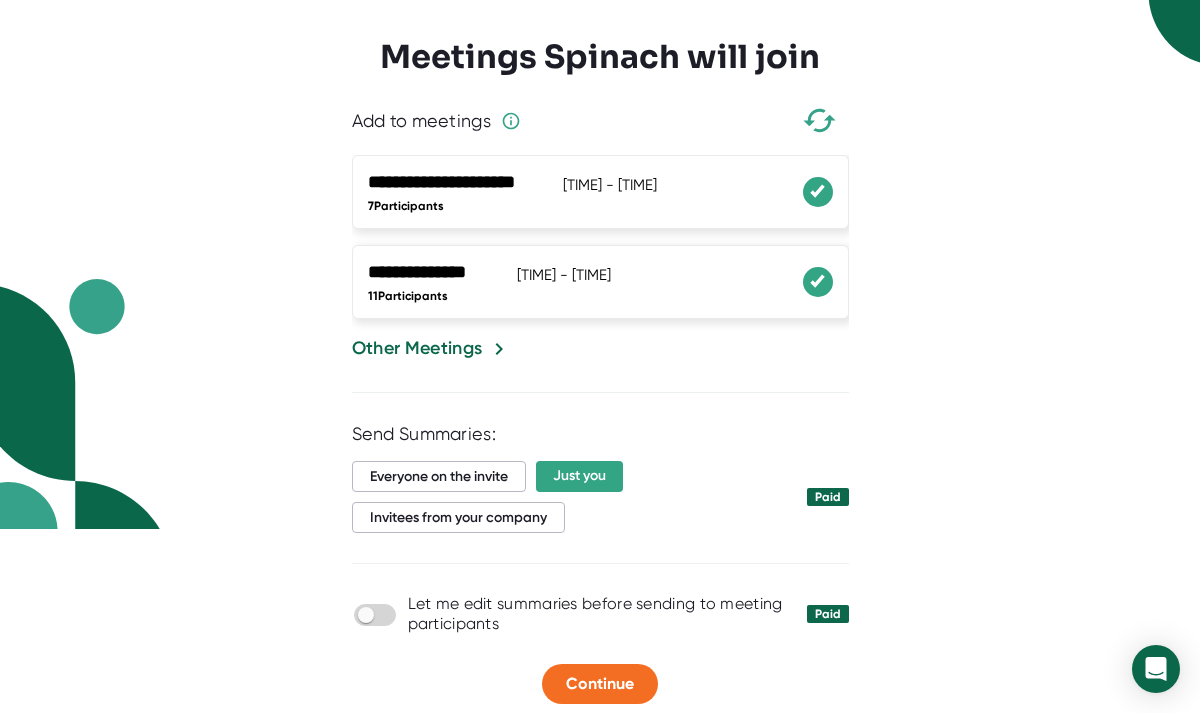 scroll, scrollTop: 204, scrollLeft: 0, axis: vertical 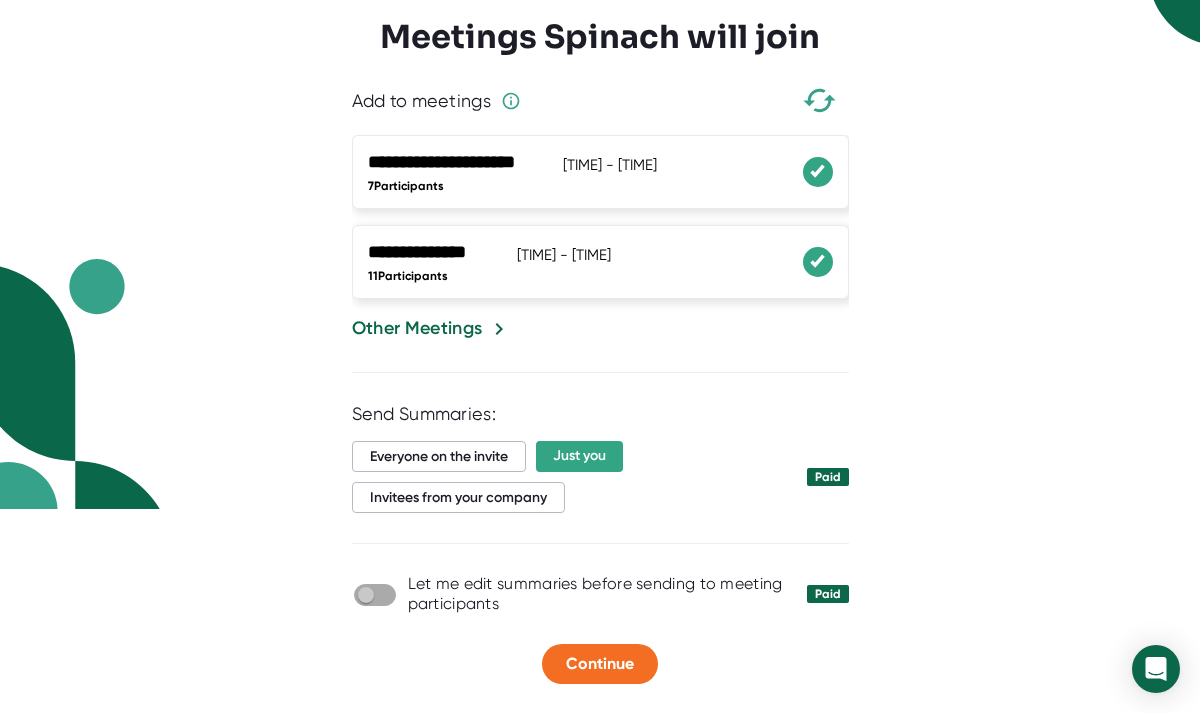 click at bounding box center (365, 595) 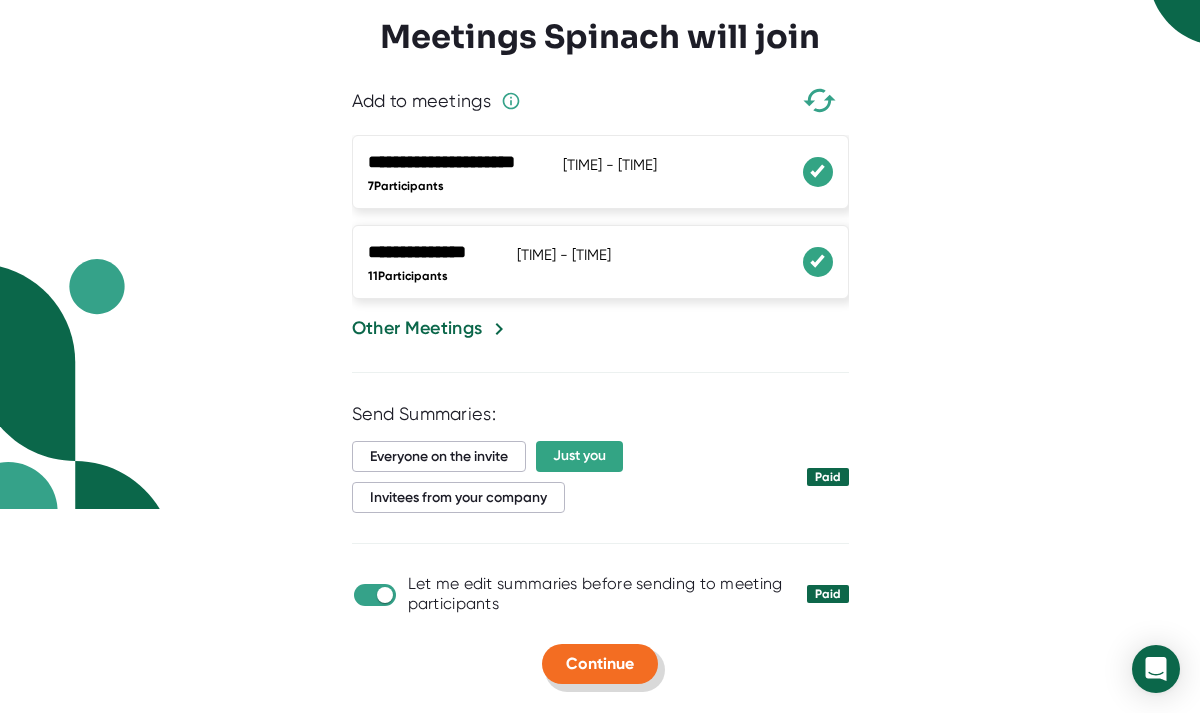 click on "Continue" at bounding box center (600, 663) 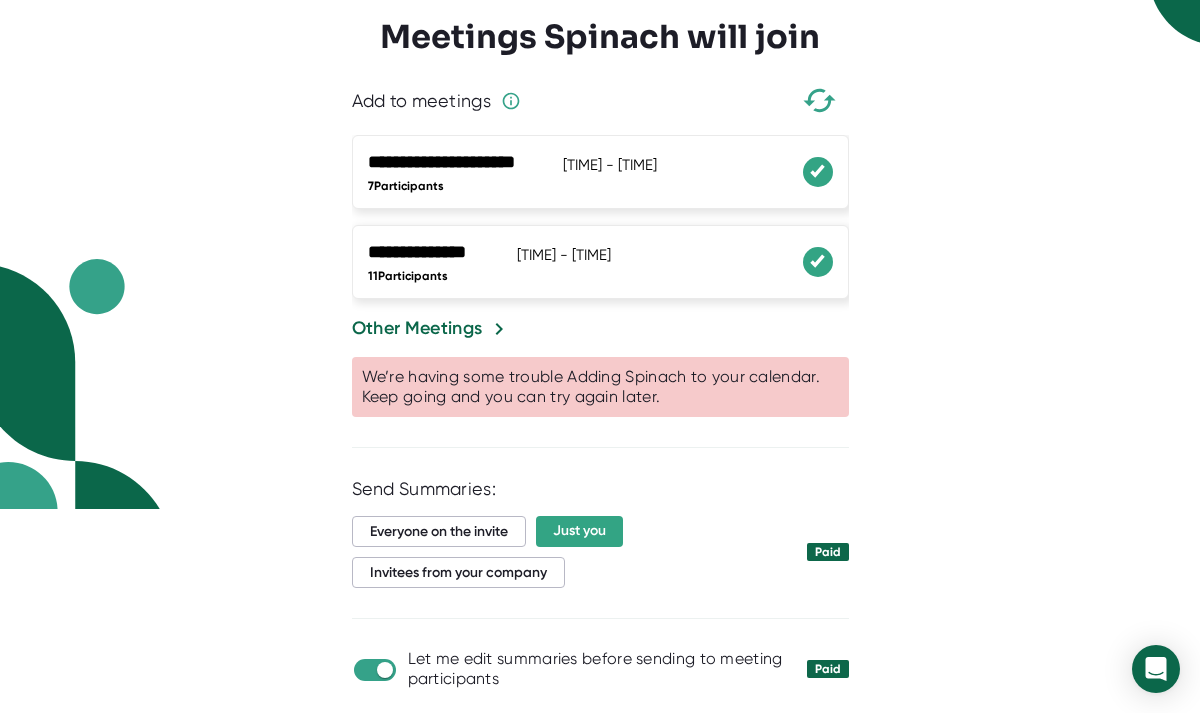scroll, scrollTop: 279, scrollLeft: 0, axis: vertical 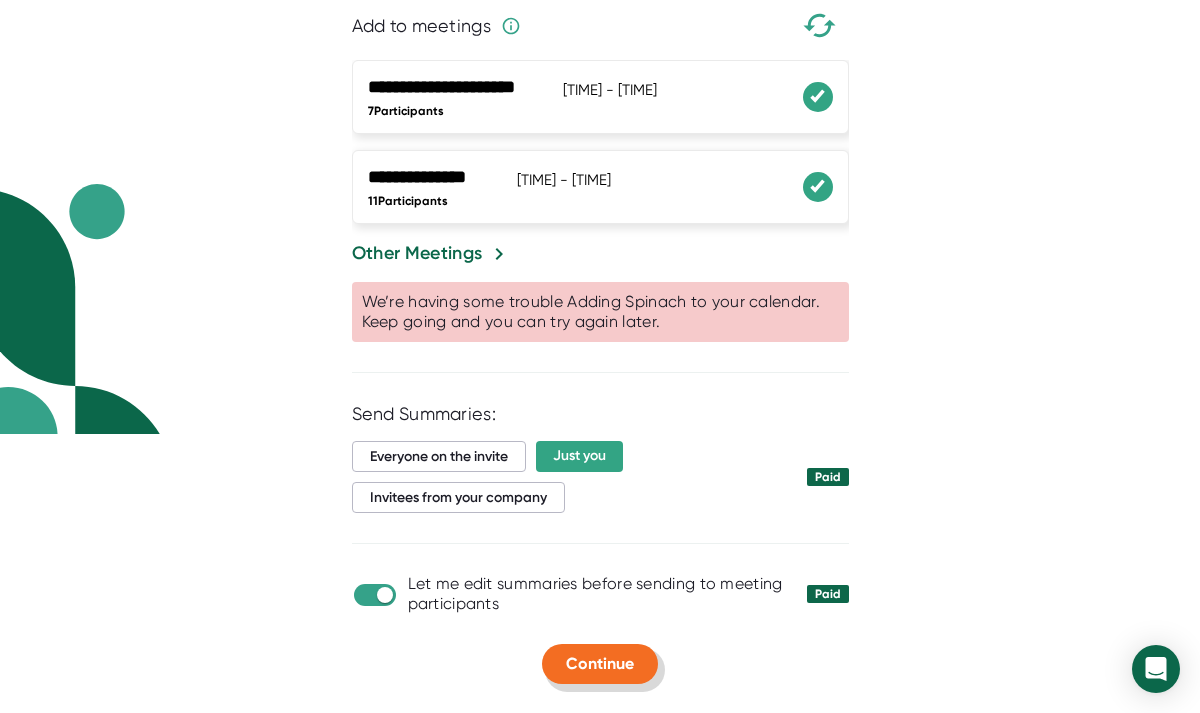 click on "Continue" at bounding box center [600, 663] 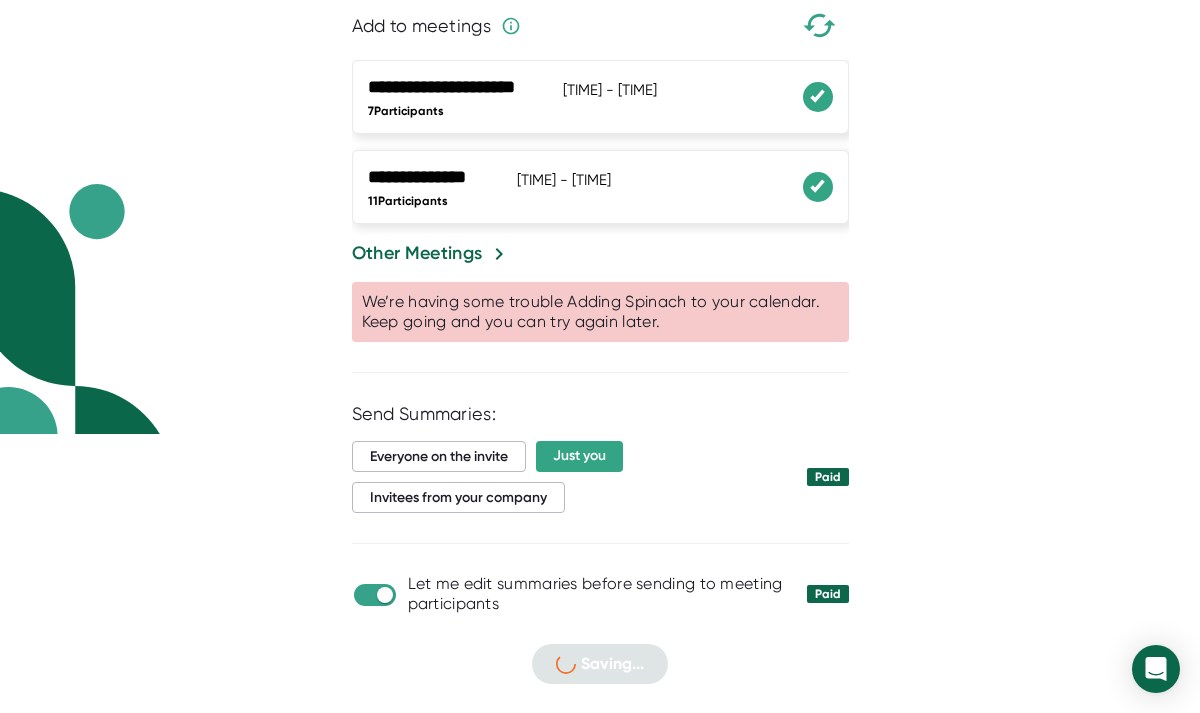 scroll, scrollTop: 0, scrollLeft: 0, axis: both 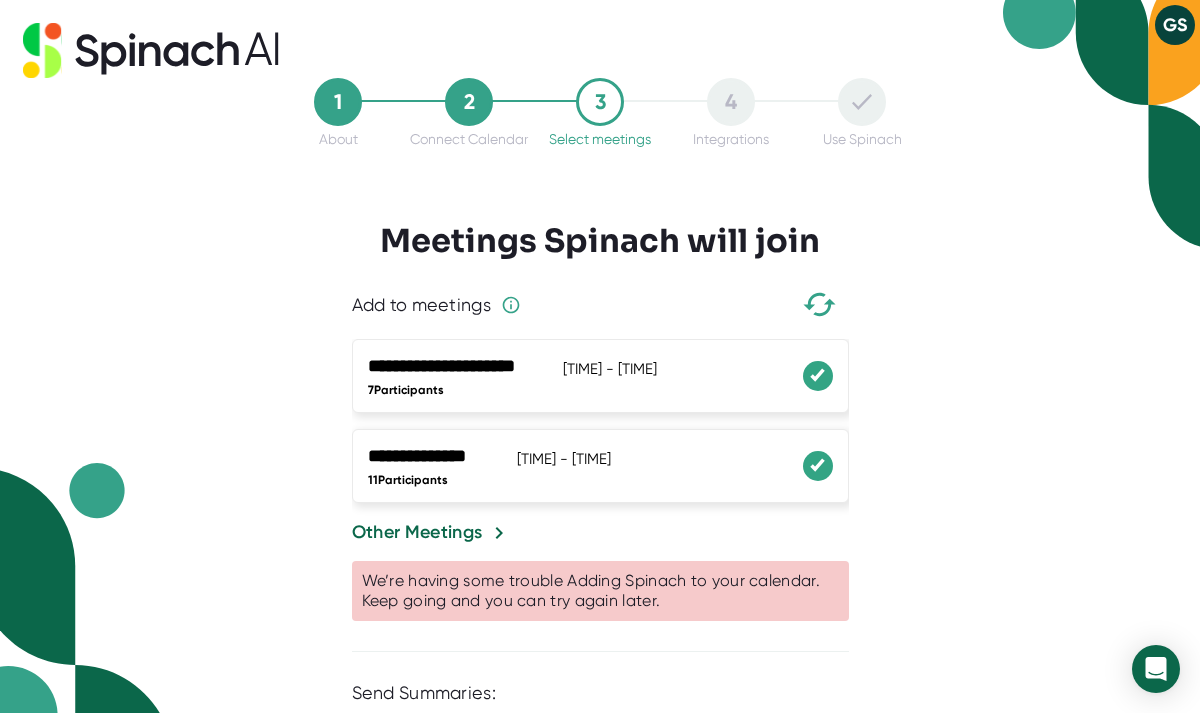 click on "3" at bounding box center [600, 102] 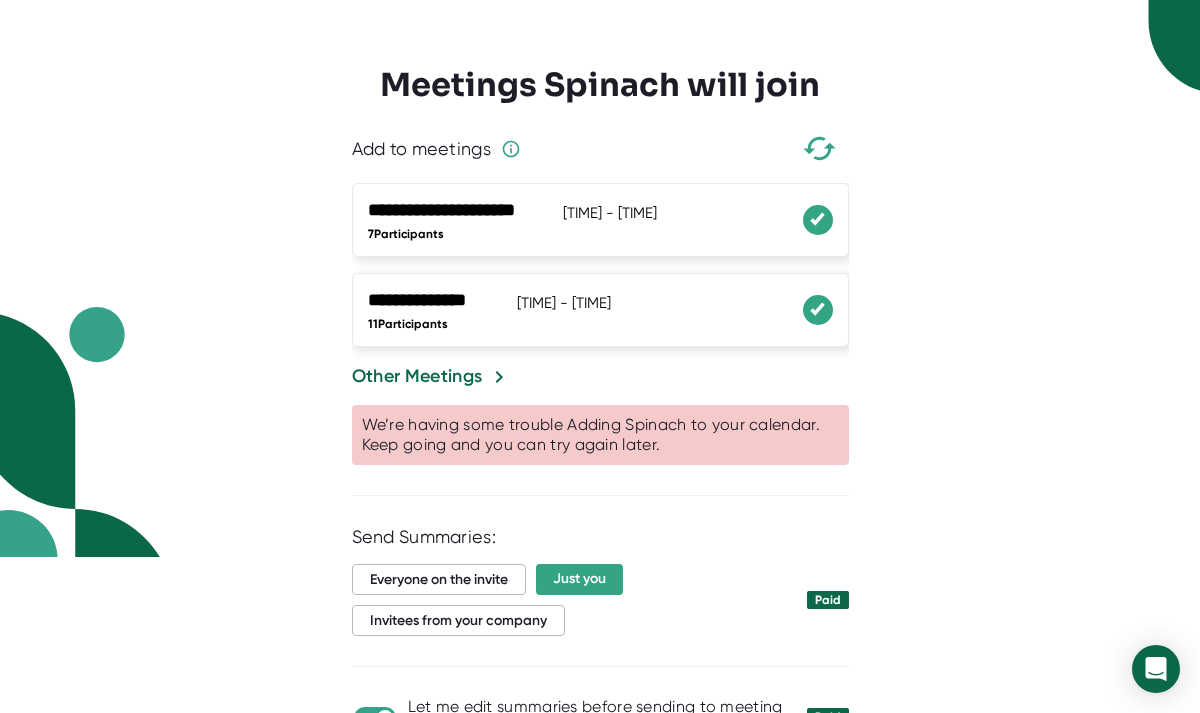 scroll, scrollTop: 183, scrollLeft: 0, axis: vertical 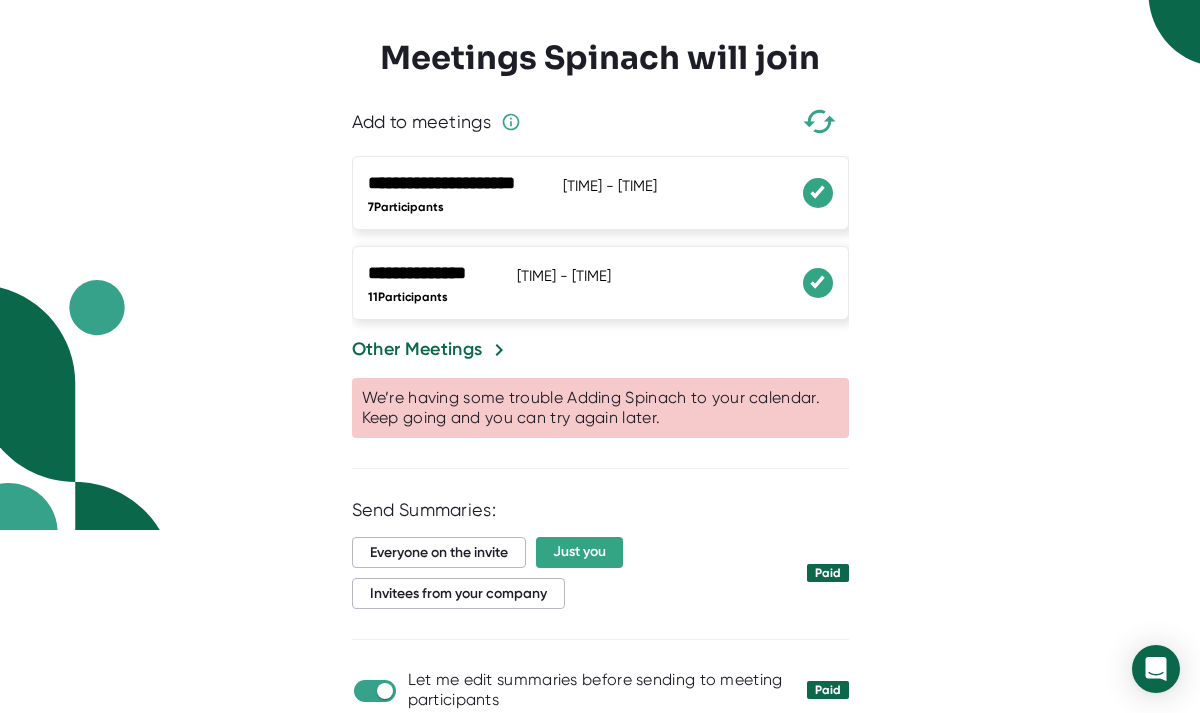 click on "[TIME] - [TIME]" at bounding box center (763, 186) 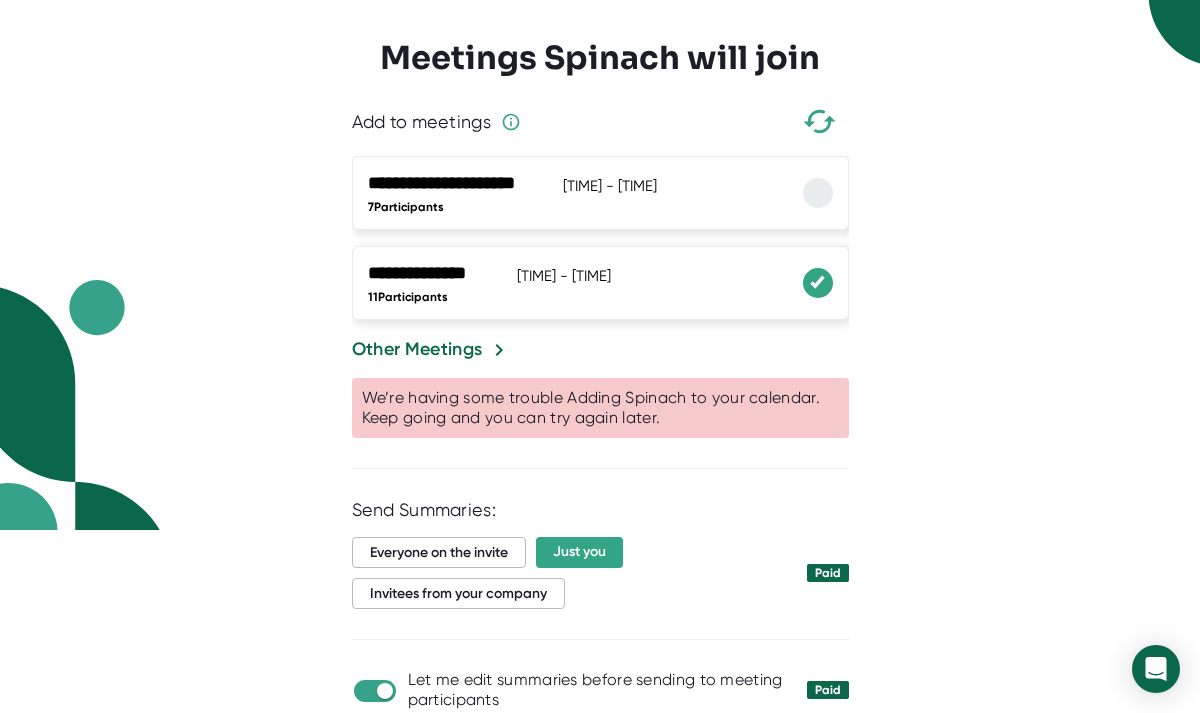 click on "**********" at bounding box center [600, 283] 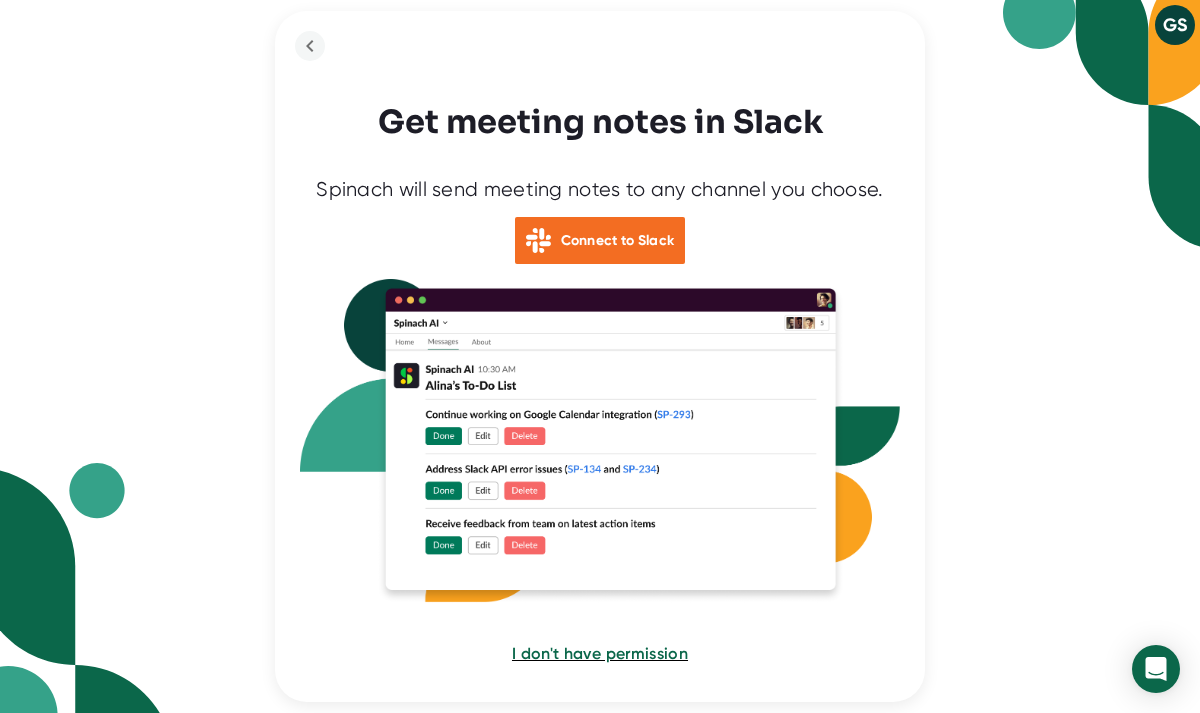 scroll, scrollTop: 0, scrollLeft: 0, axis: both 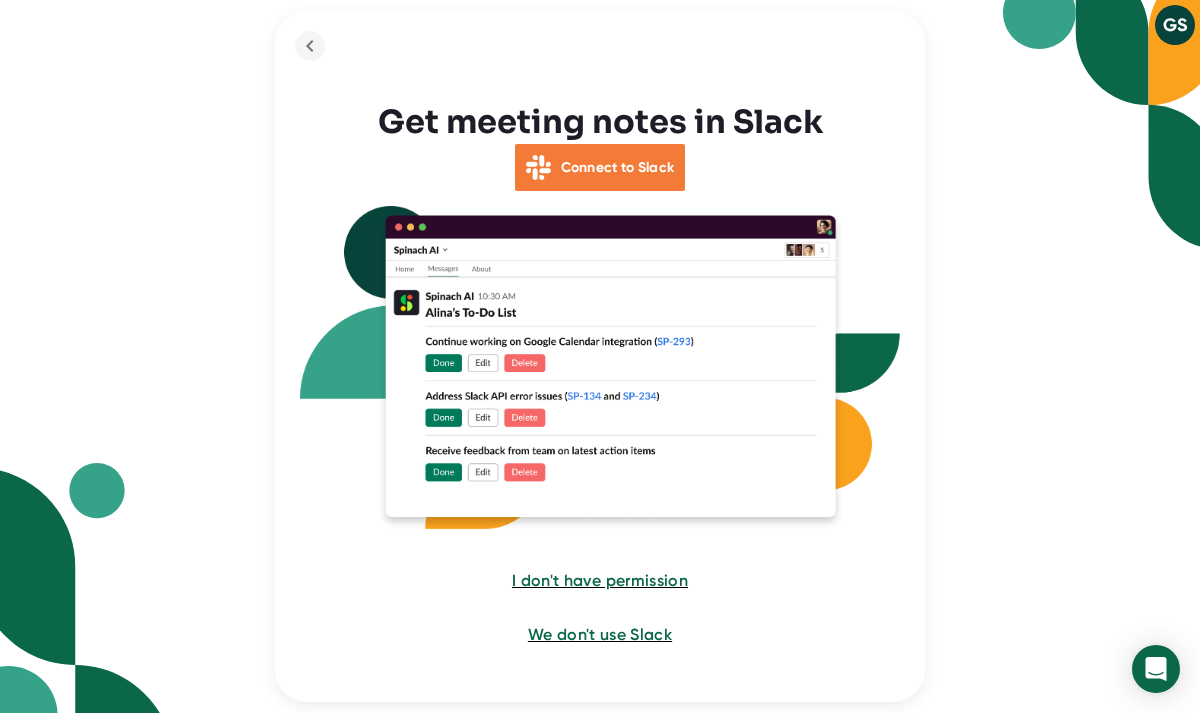 click on "Connect to Slack" at bounding box center [618, 167] 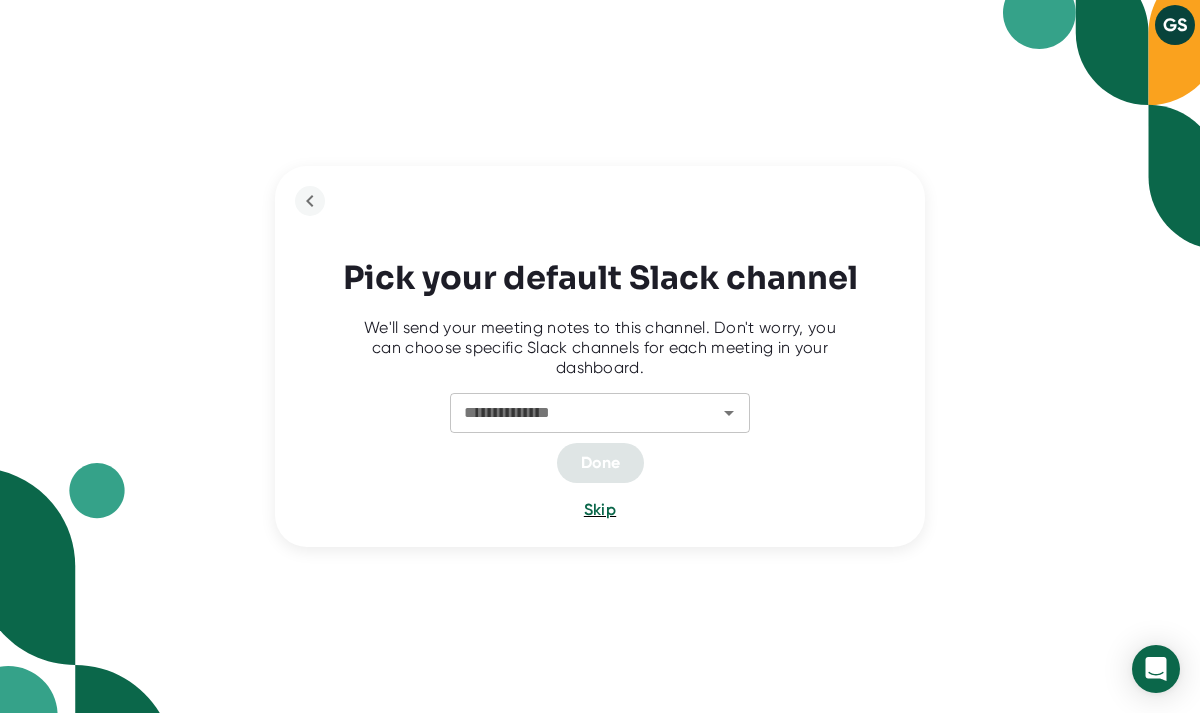 click at bounding box center (715, 413) 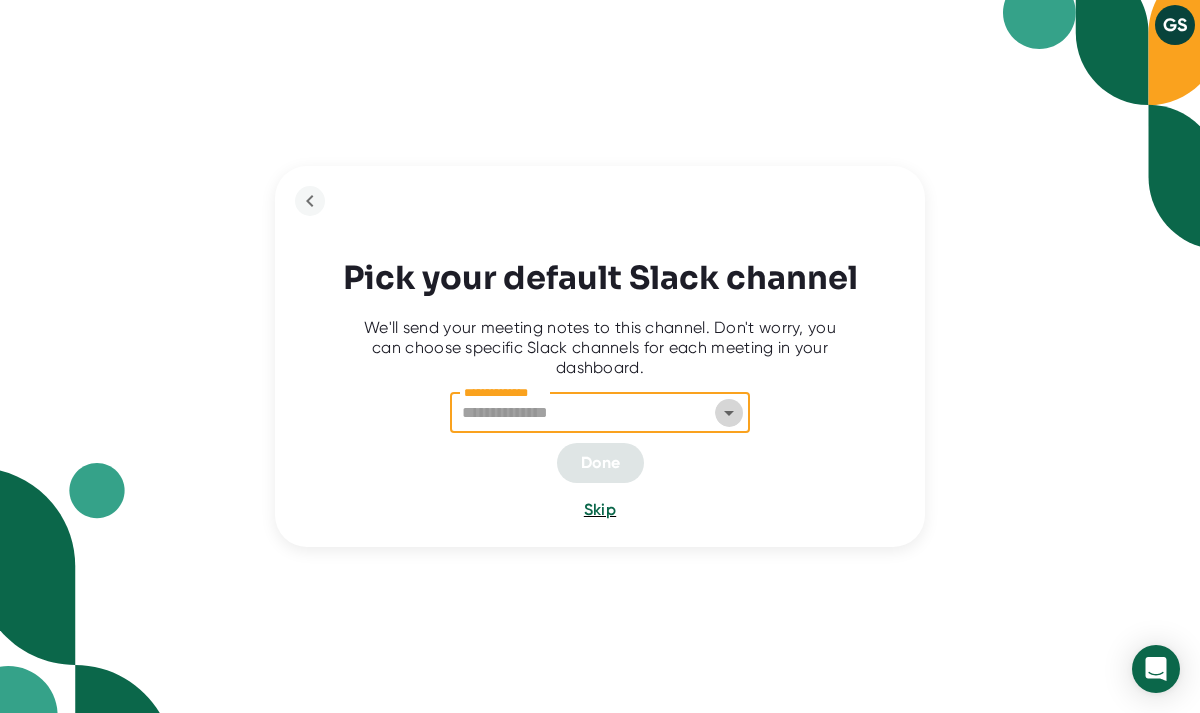 click 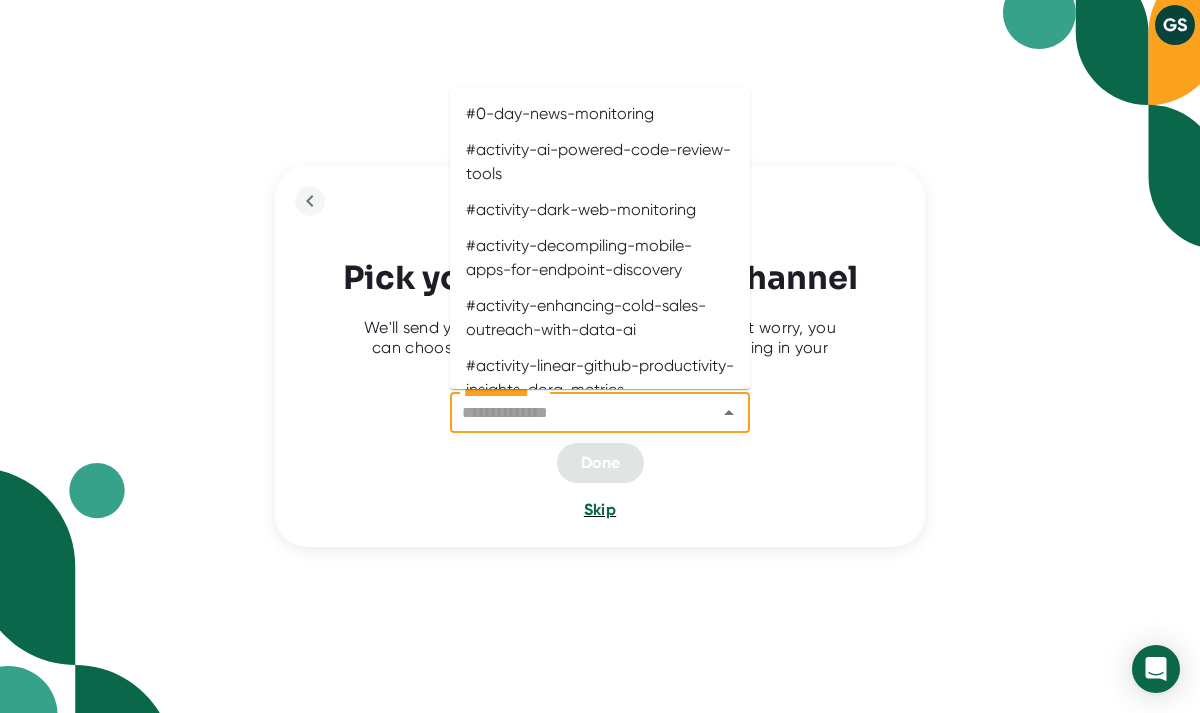 click on "Skip" at bounding box center [600, 509] 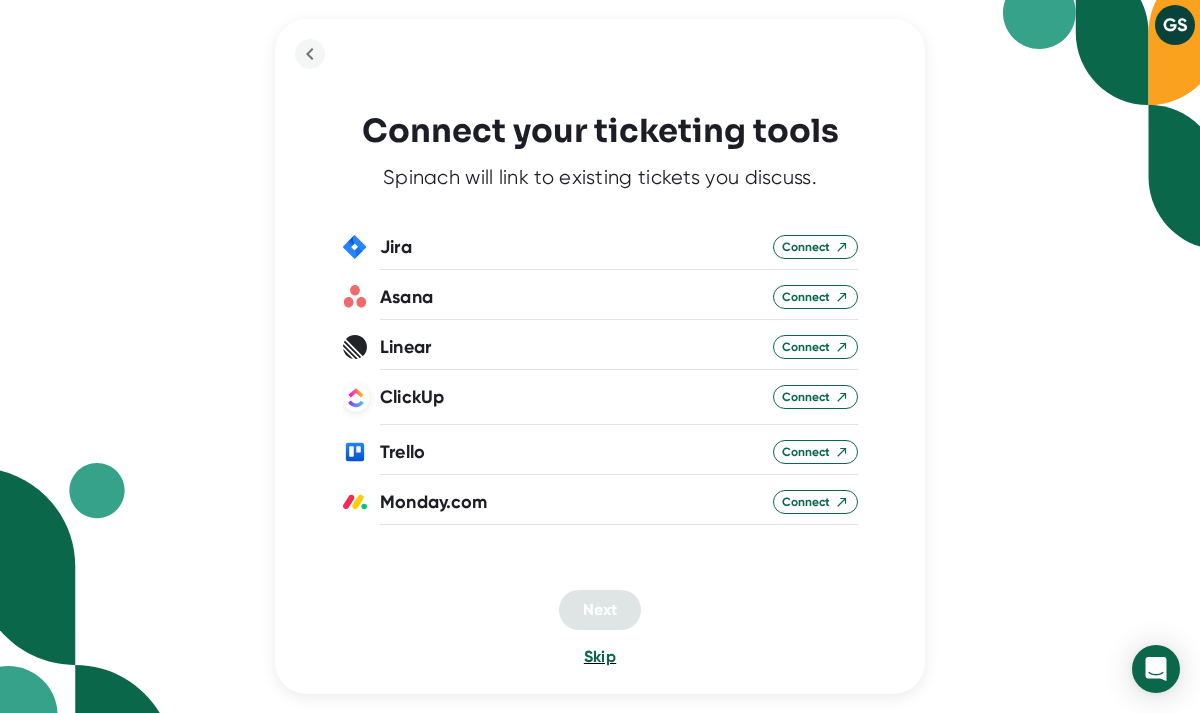 click on "Skip" at bounding box center [600, 656] 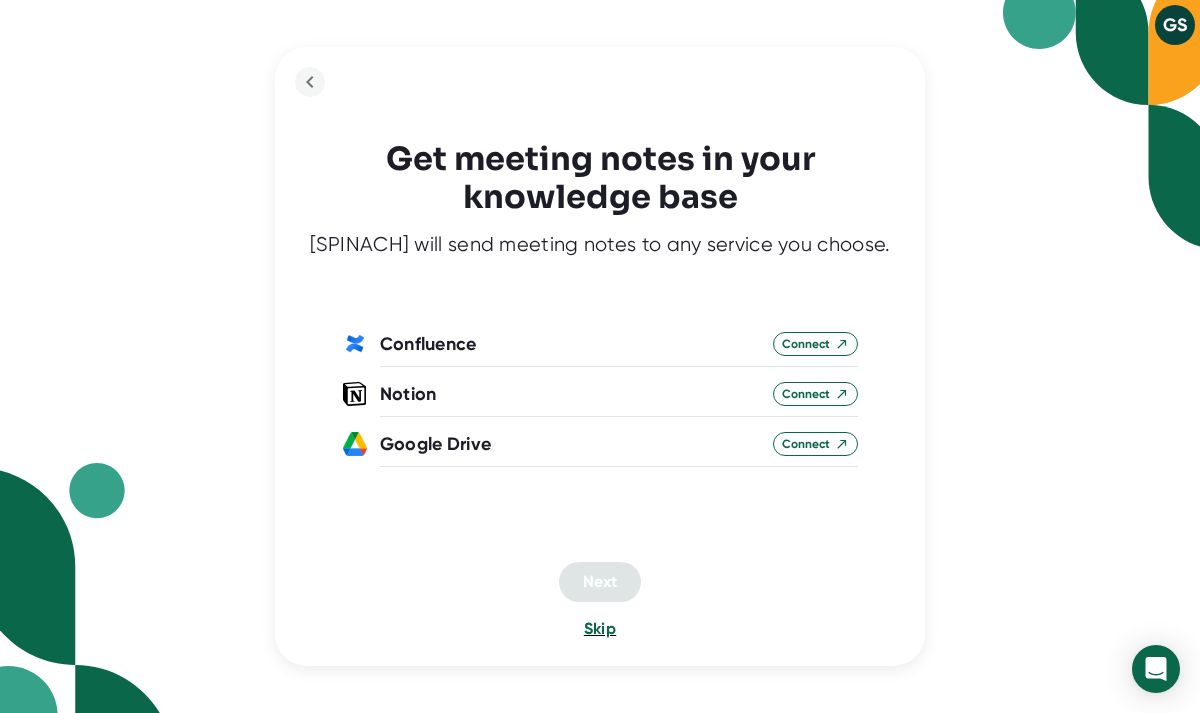 click on "Skip" at bounding box center [600, 628] 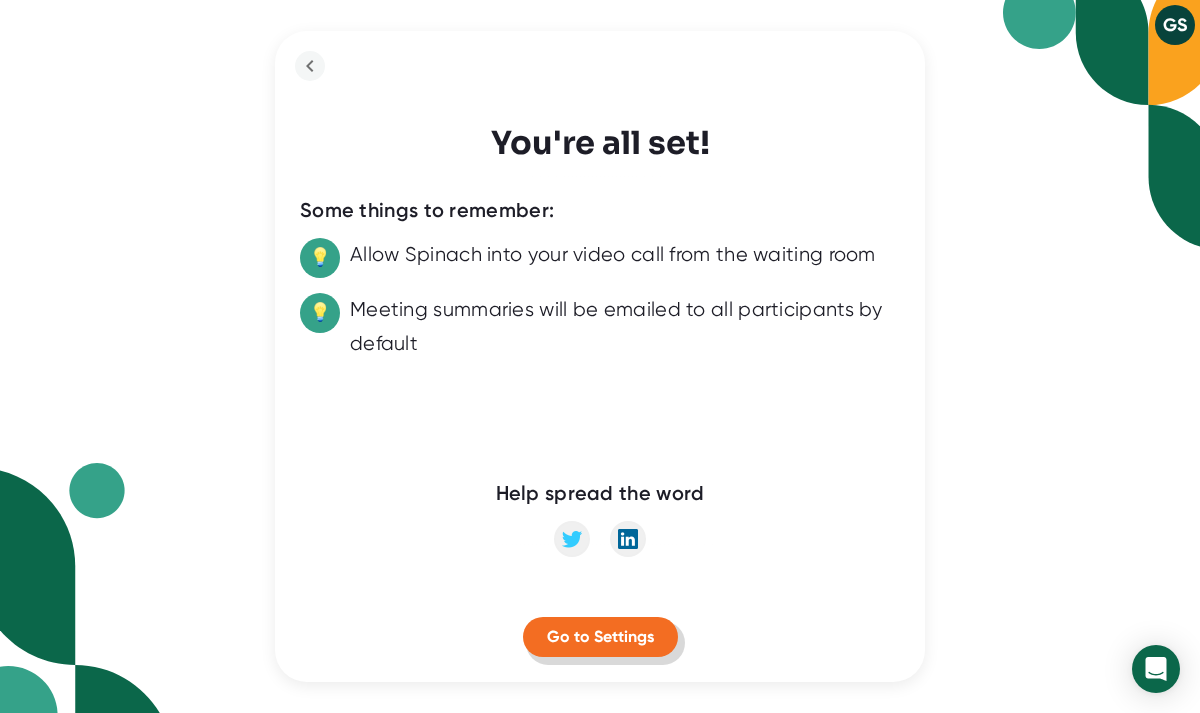 click on "Go to Settings" at bounding box center (600, 637) 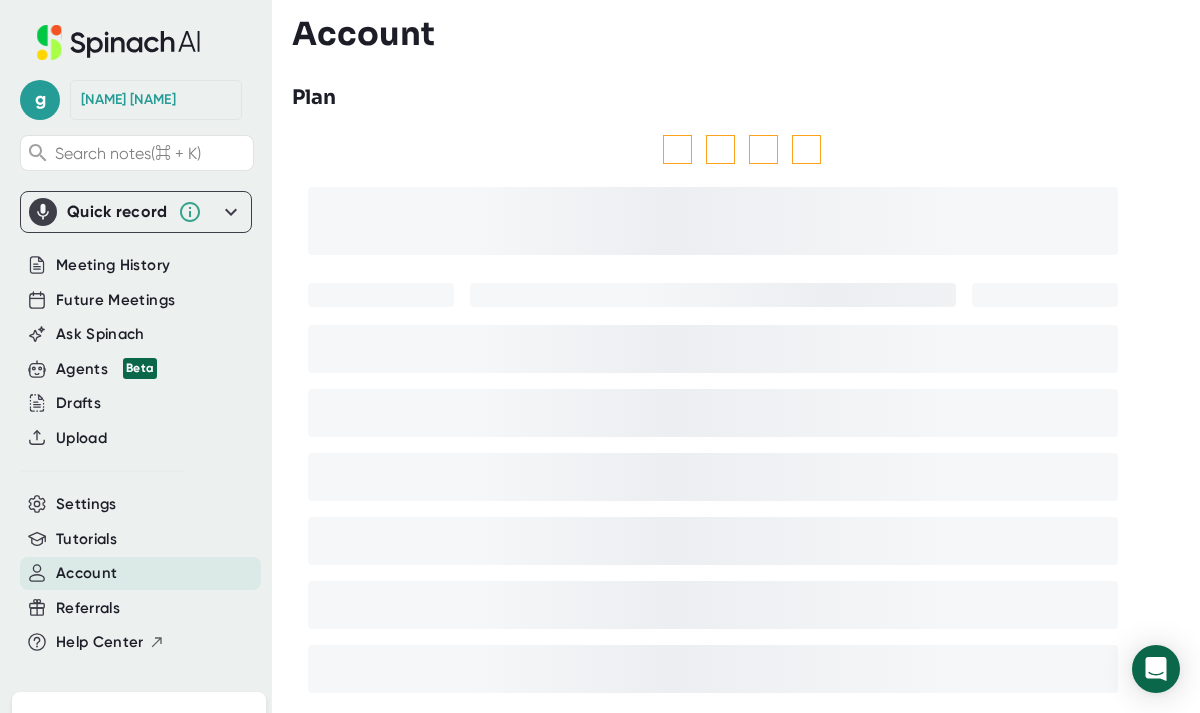 scroll, scrollTop: 0, scrollLeft: 0, axis: both 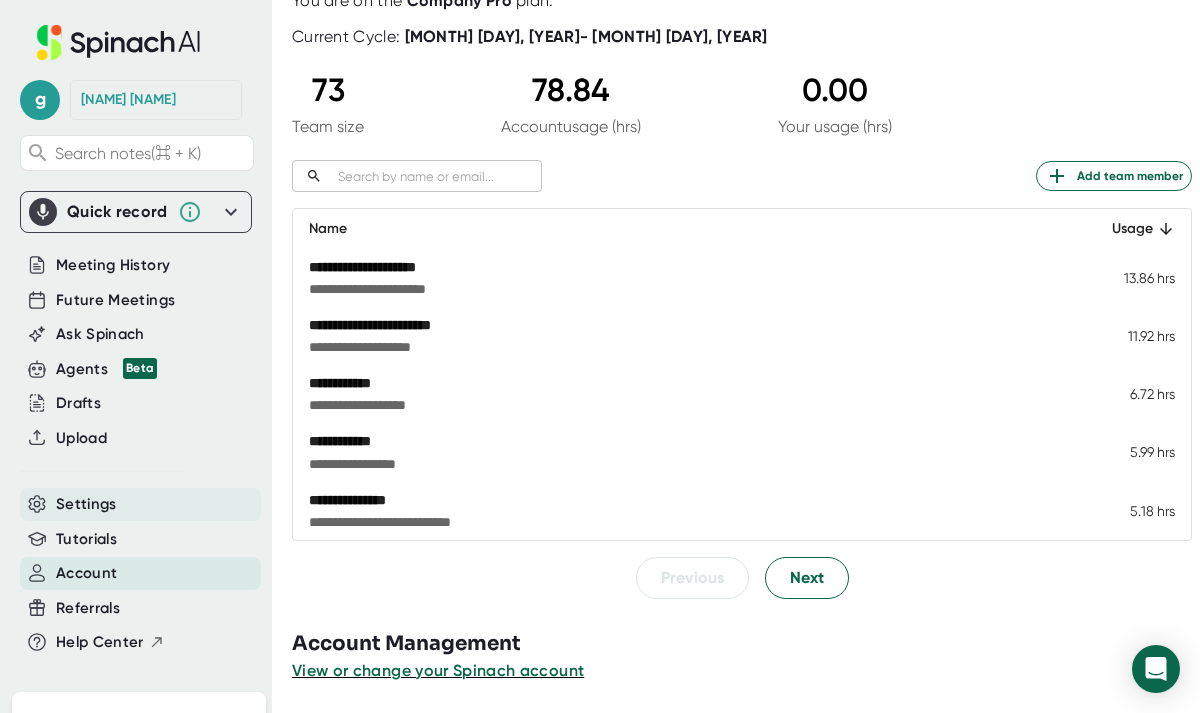click on "Settings" at bounding box center (86, 504) 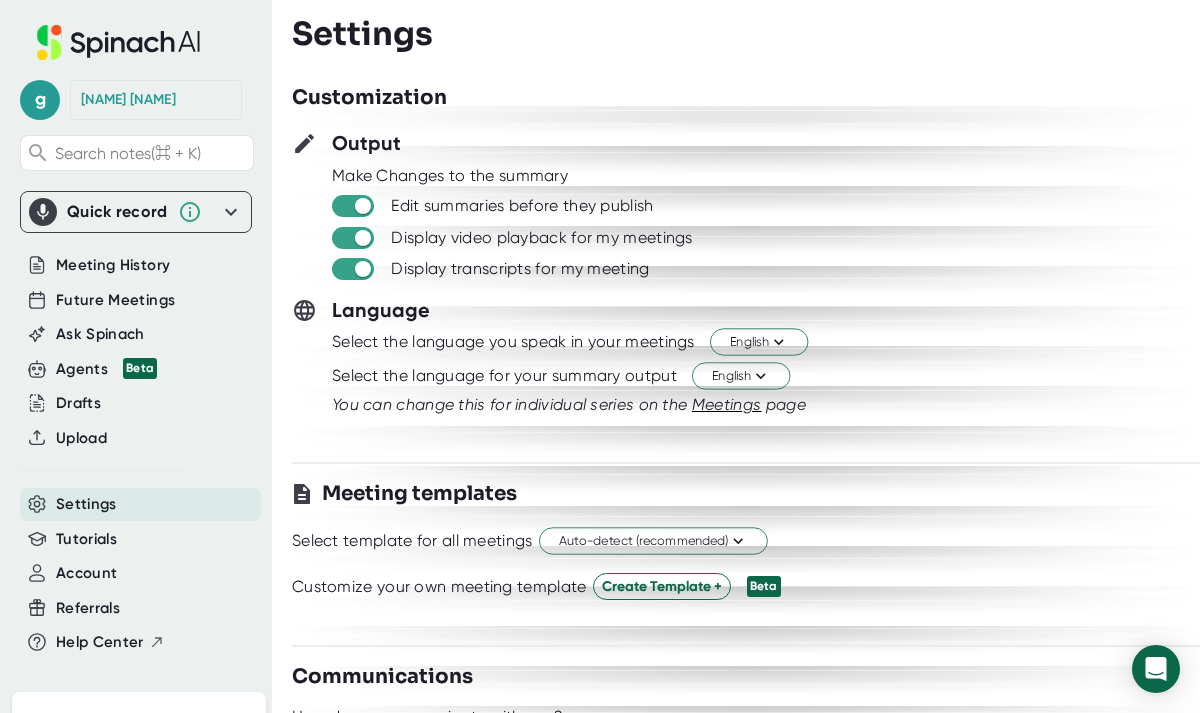 scroll, scrollTop: 0, scrollLeft: 0, axis: both 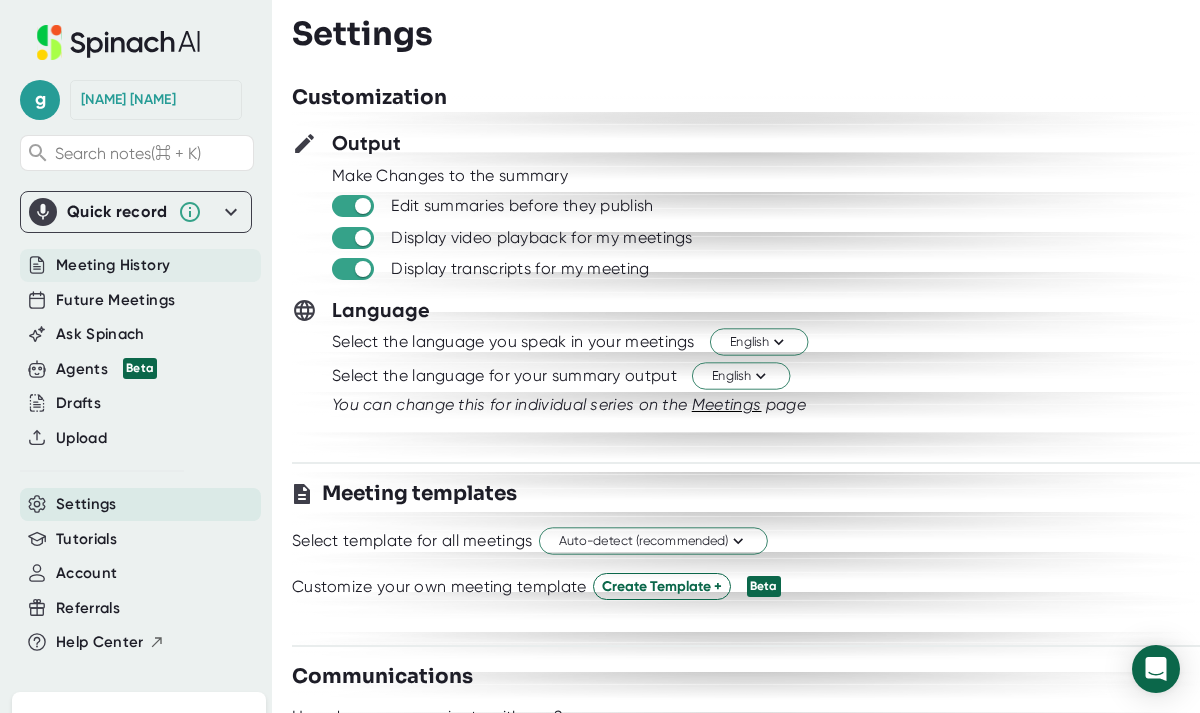 click on "Meeting History" at bounding box center (113, 265) 